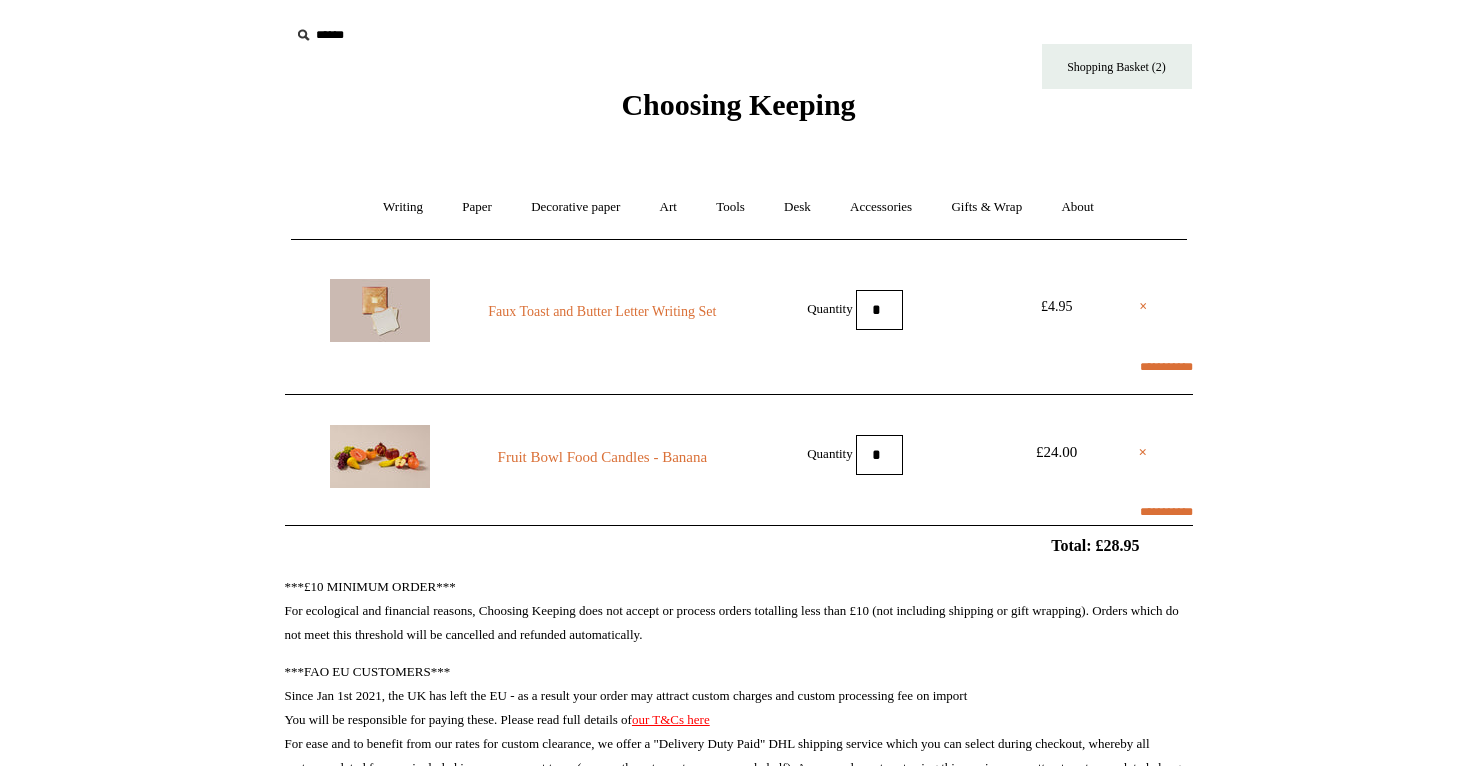 select on "**********" 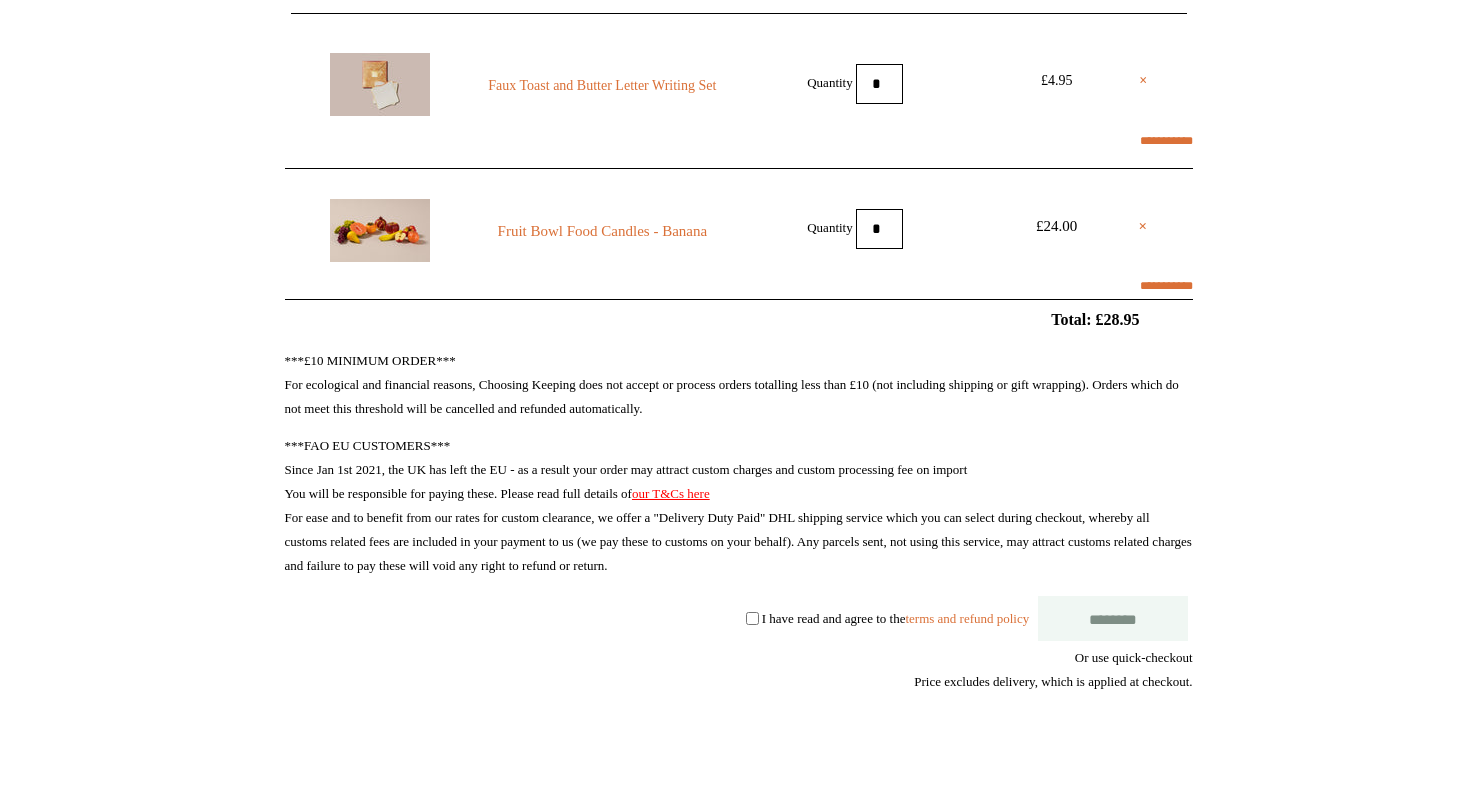 scroll, scrollTop: 228, scrollLeft: 0, axis: vertical 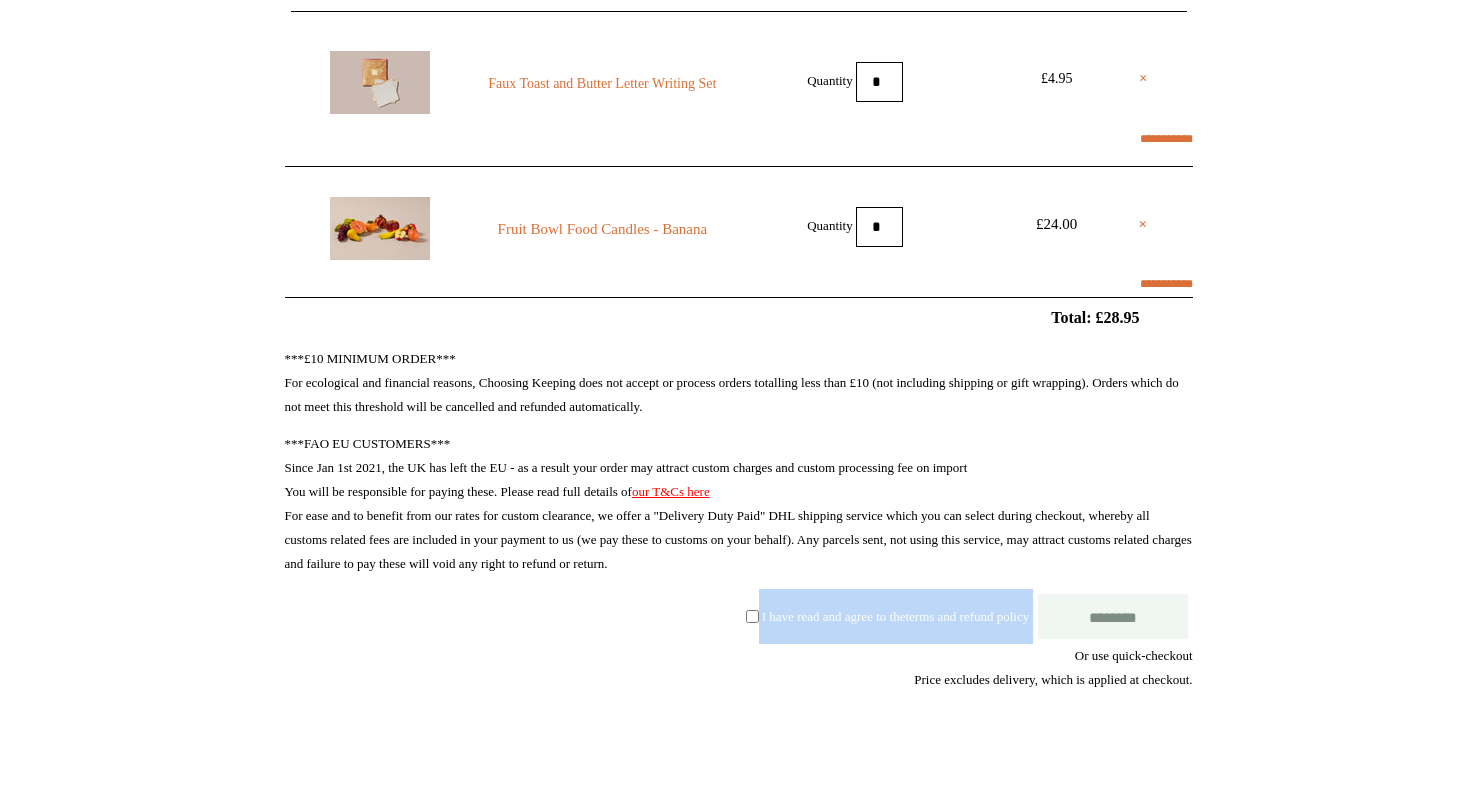 drag, startPoint x: 541, startPoint y: 609, endPoint x: 503, endPoint y: 647, distance: 53.740116 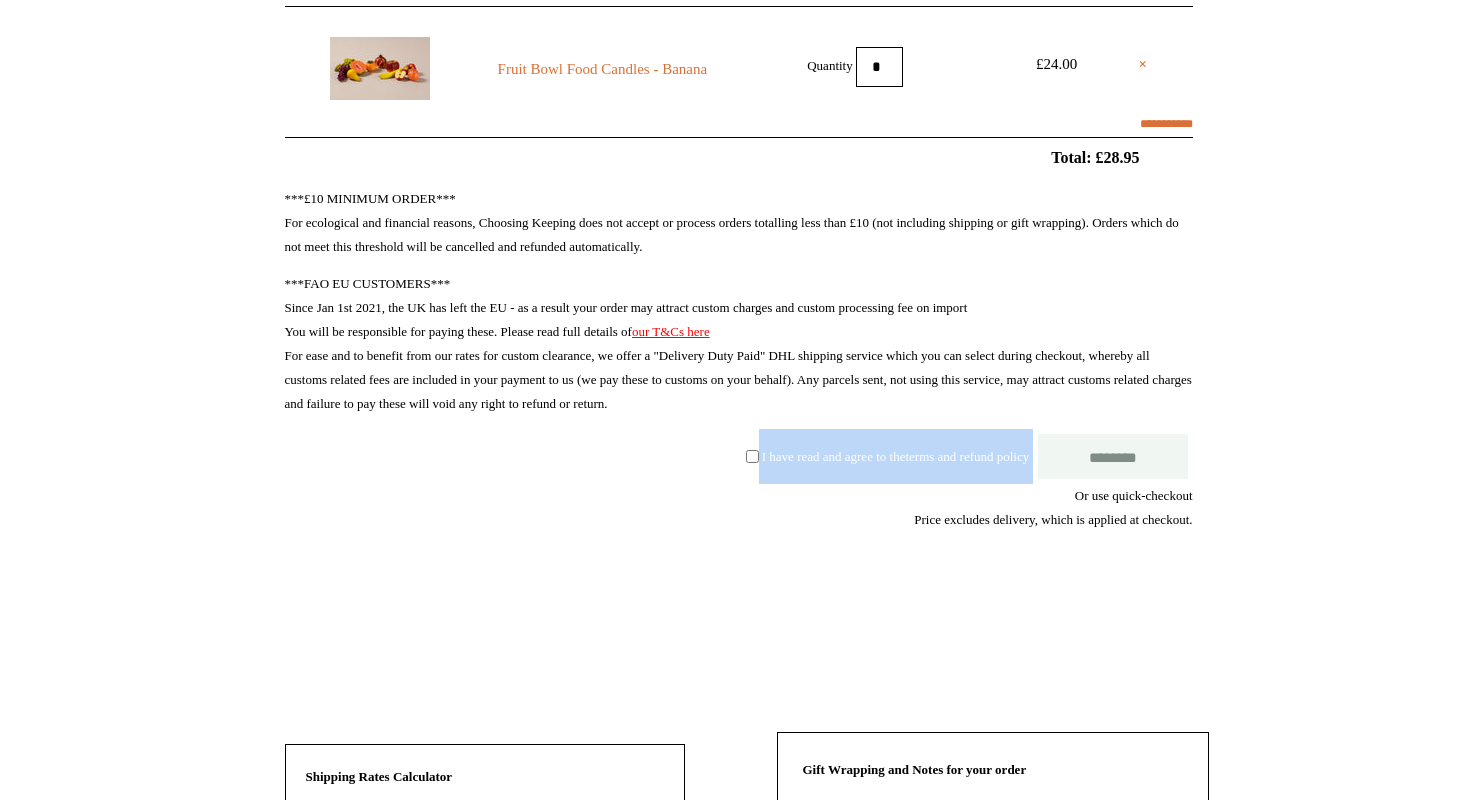 scroll, scrollTop: 391, scrollLeft: 0, axis: vertical 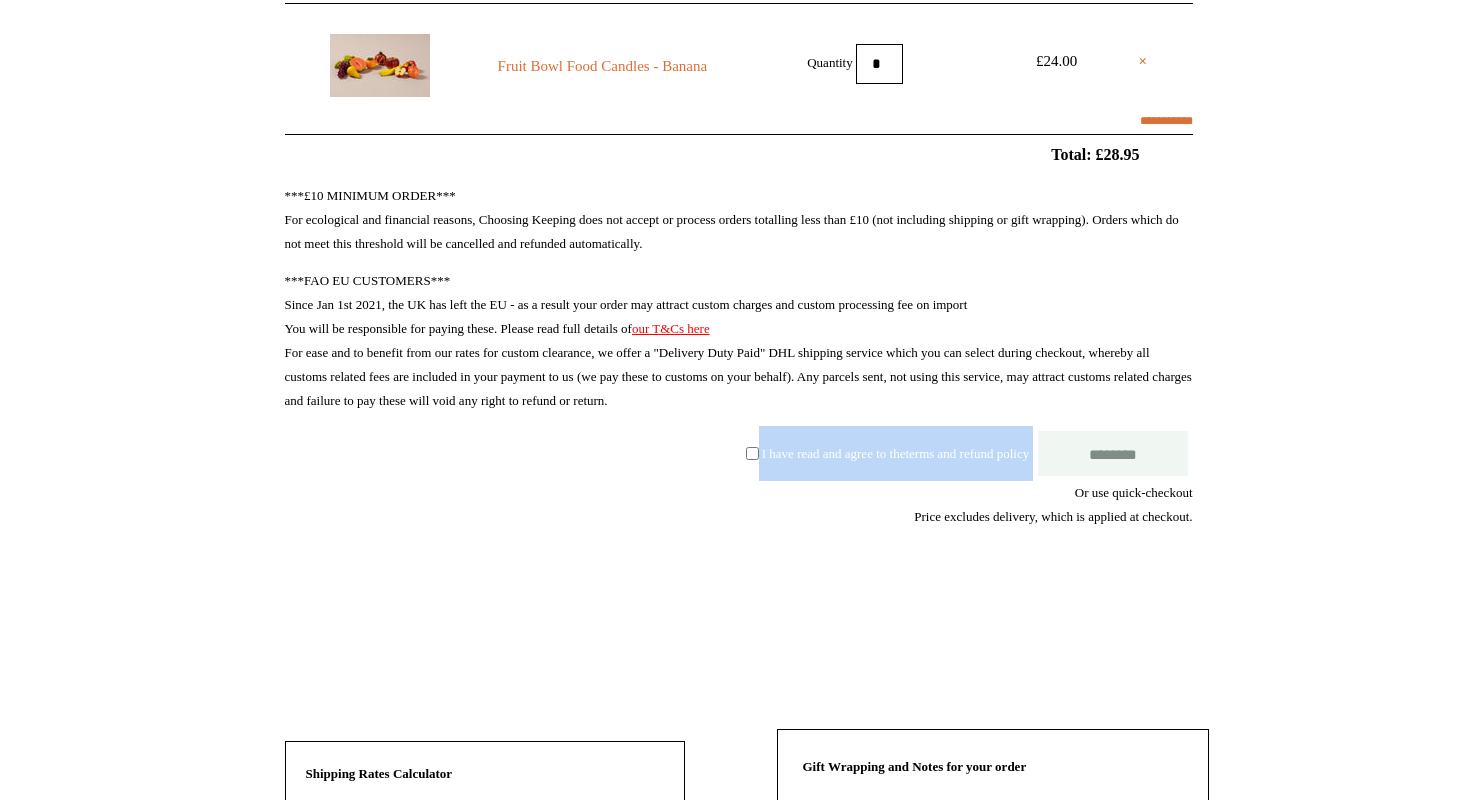 click at bounding box center [1190, 588] 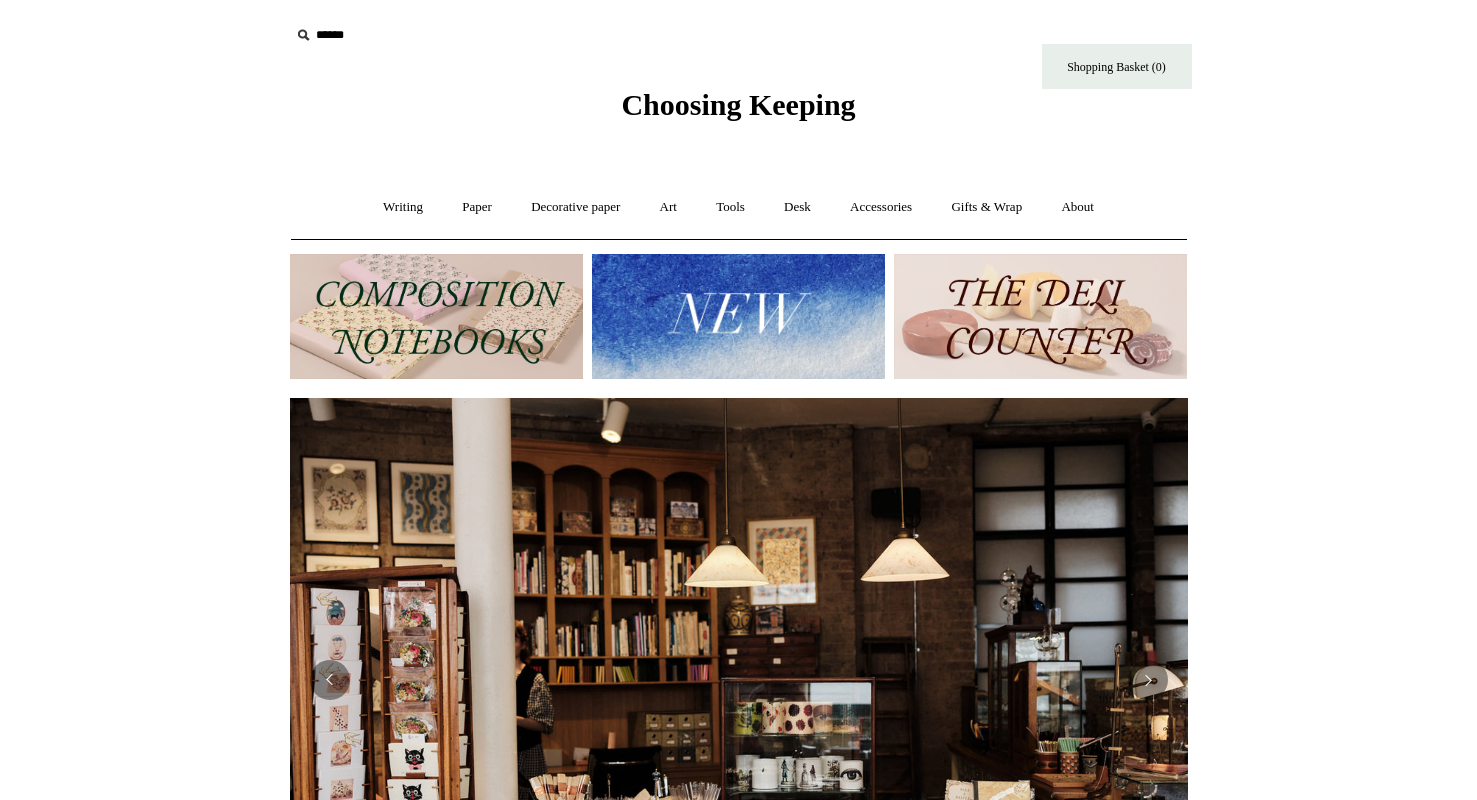 scroll, scrollTop: 0, scrollLeft: 0, axis: both 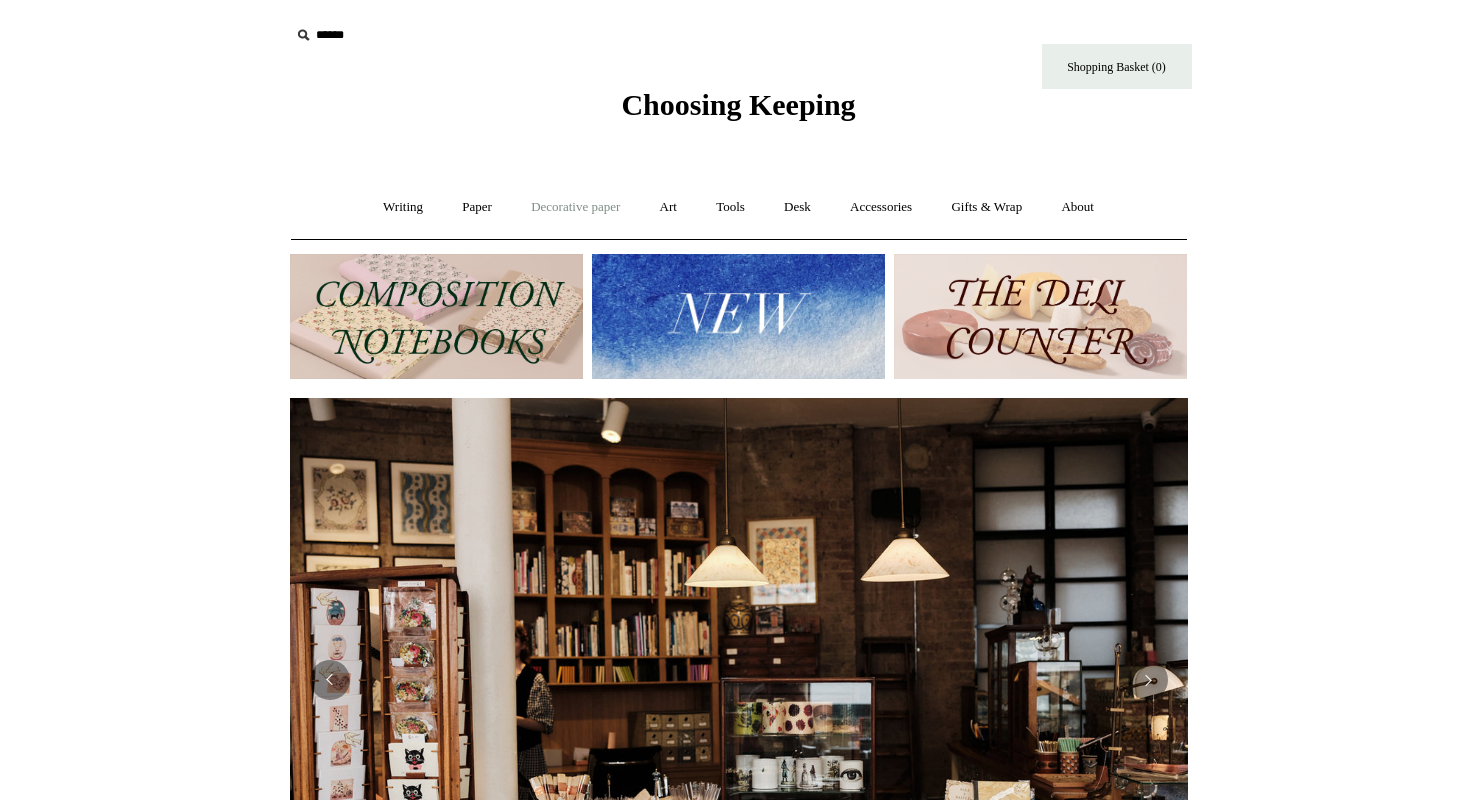 click on "Decorative paper +" at bounding box center (575, 207) 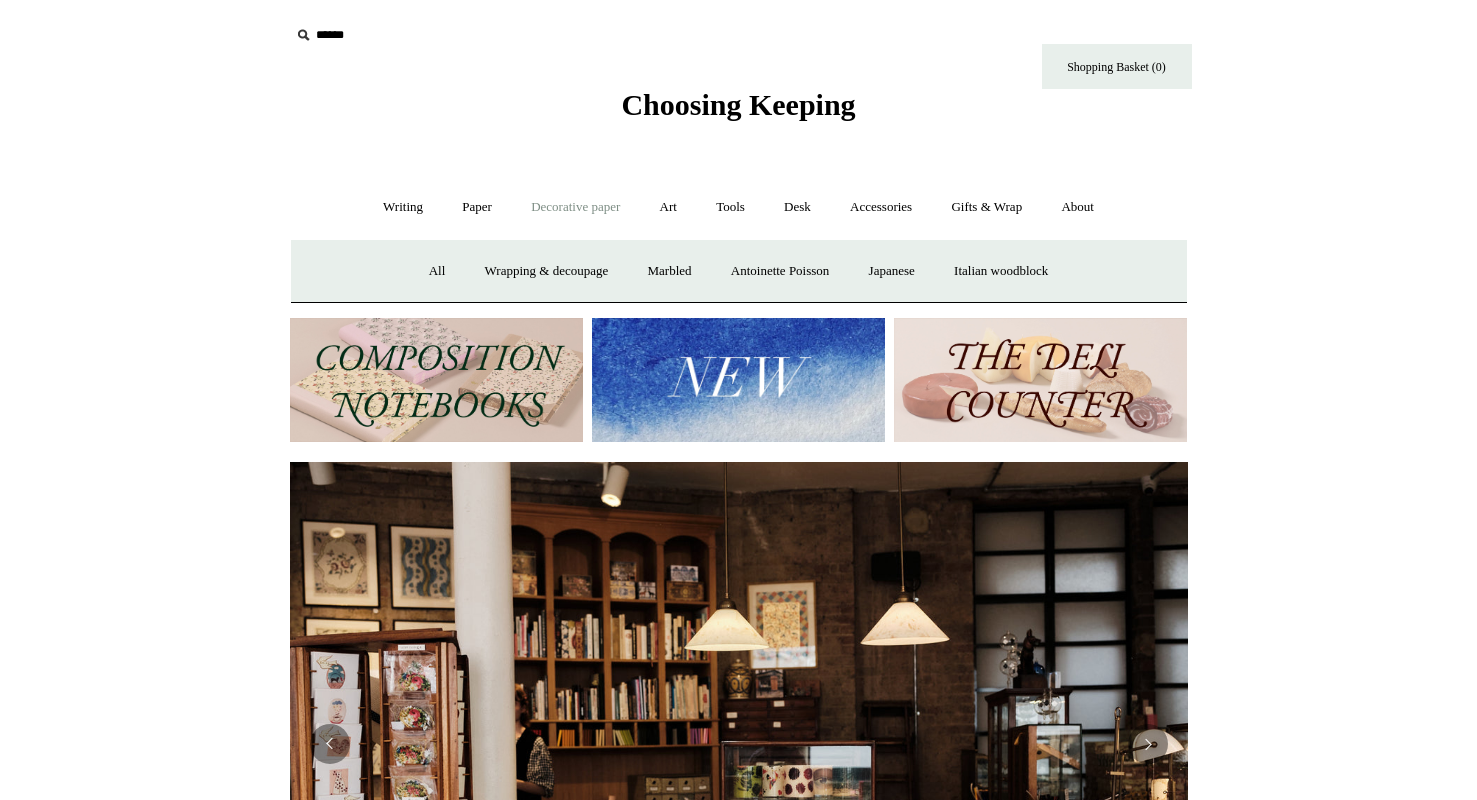 scroll, scrollTop: 49, scrollLeft: 0, axis: vertical 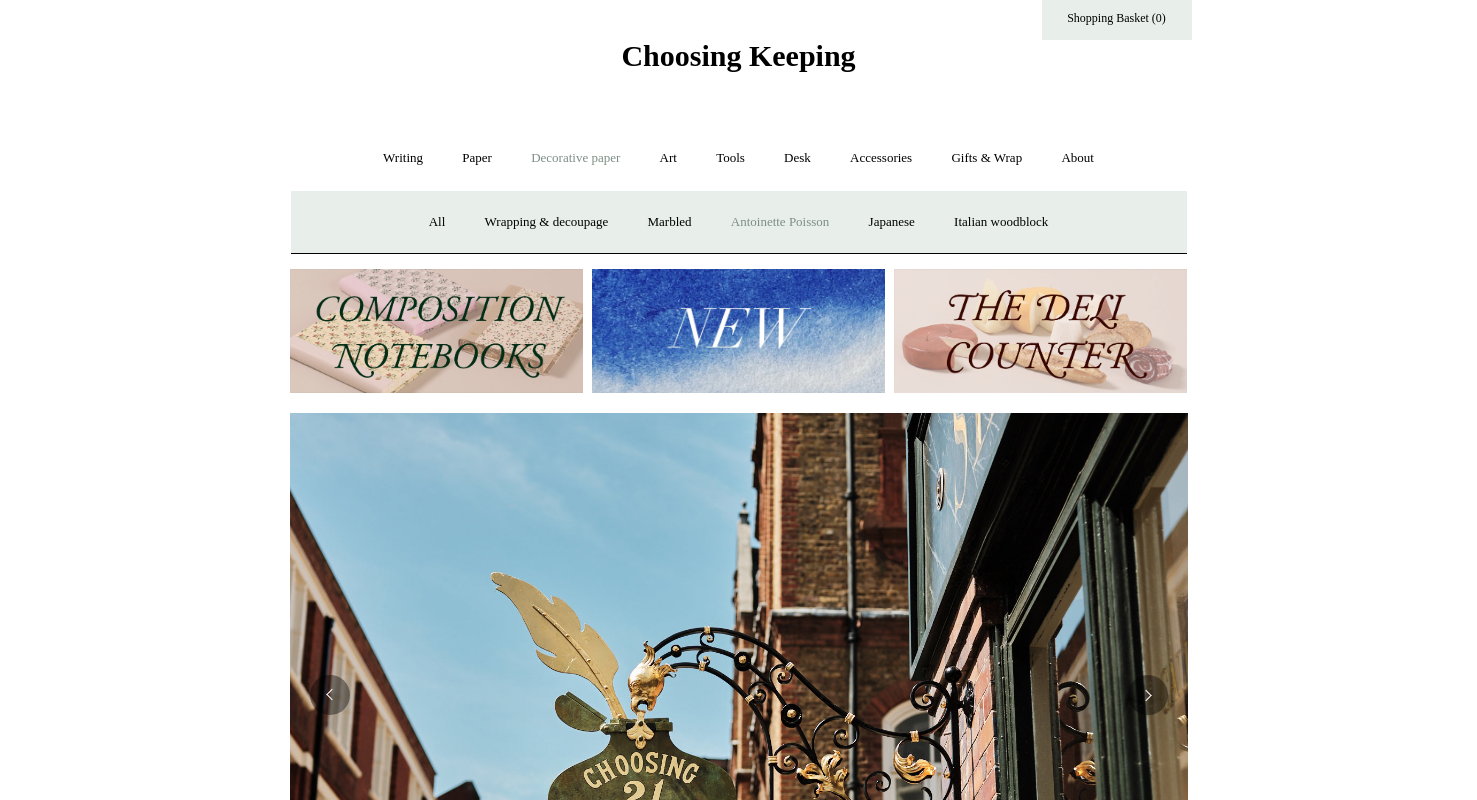 click on "Antoinette Poisson" at bounding box center (780, 222) 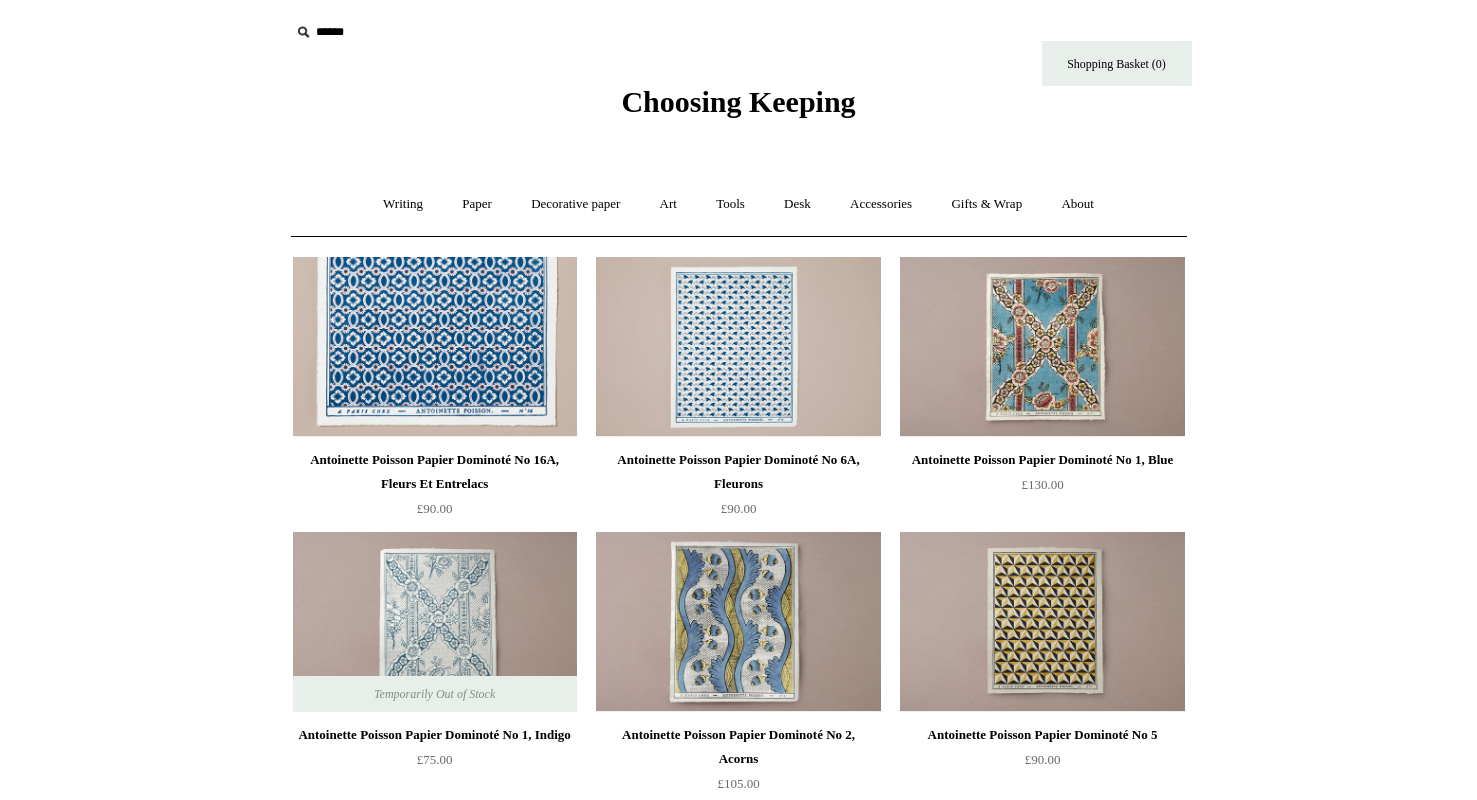 scroll, scrollTop: 0, scrollLeft: 0, axis: both 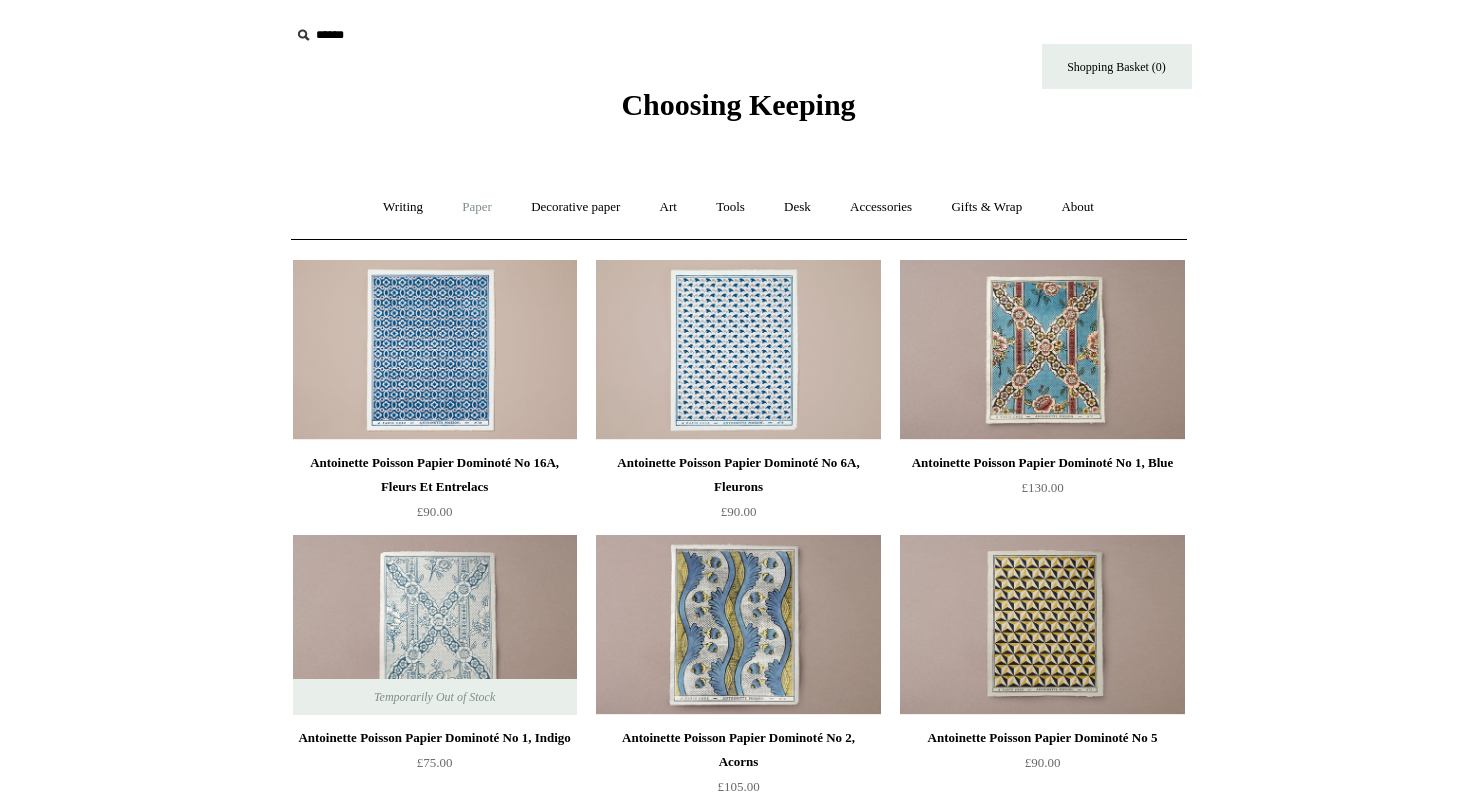 click on "Paper +" at bounding box center [477, 207] 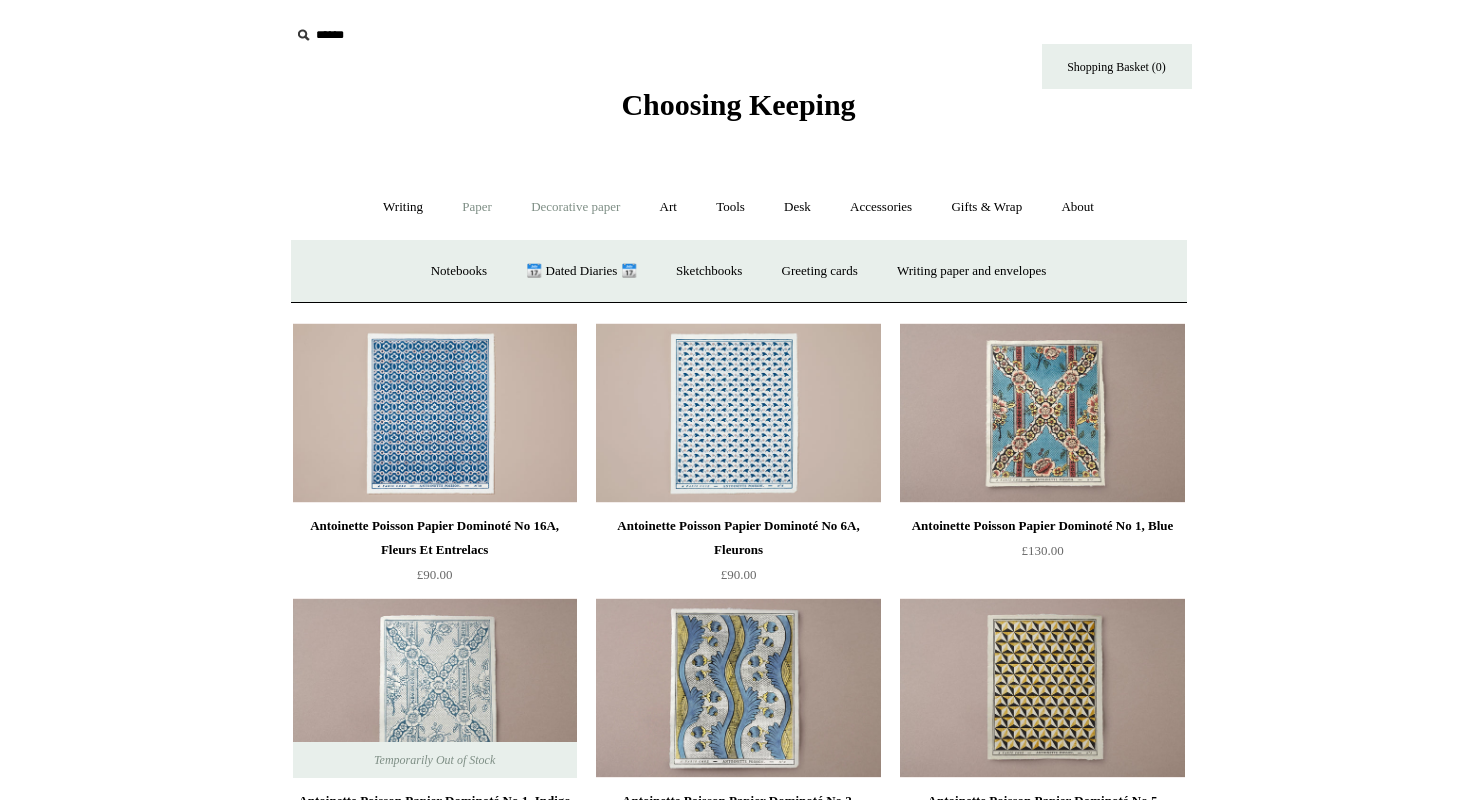 click on "Decorative paper +" at bounding box center [575, 207] 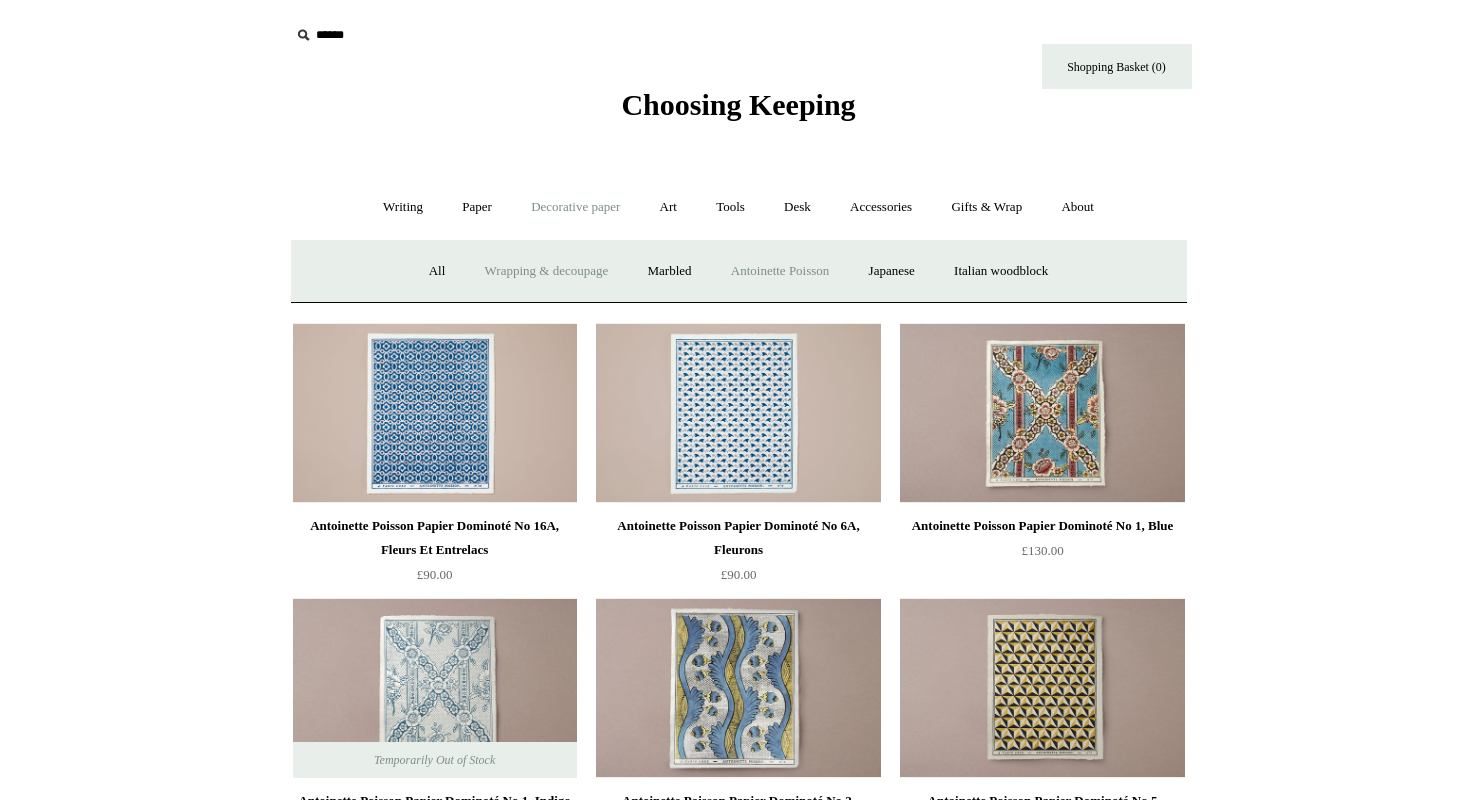click on "Wrapping & decoupage" at bounding box center (547, 271) 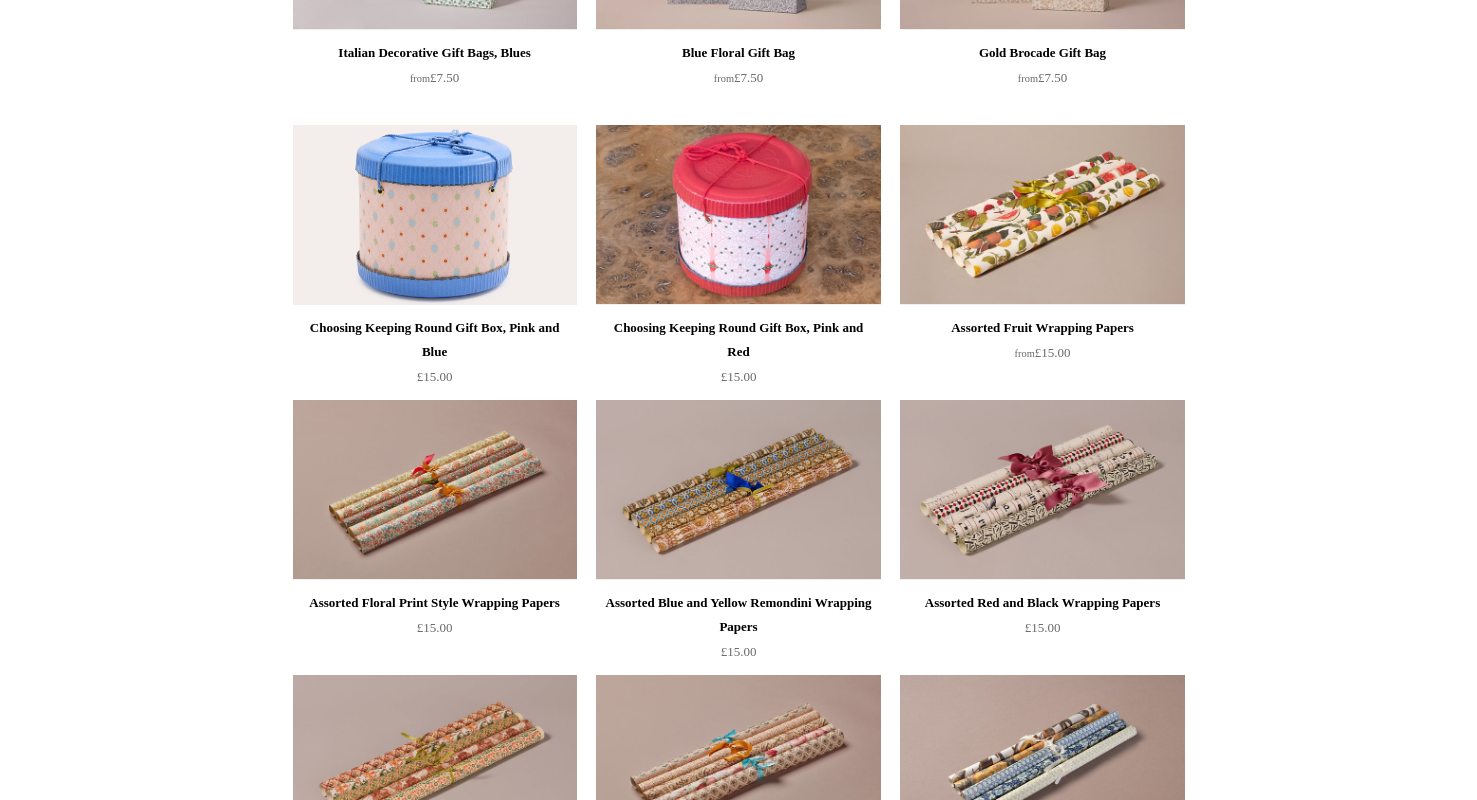 scroll, scrollTop: 687, scrollLeft: 0, axis: vertical 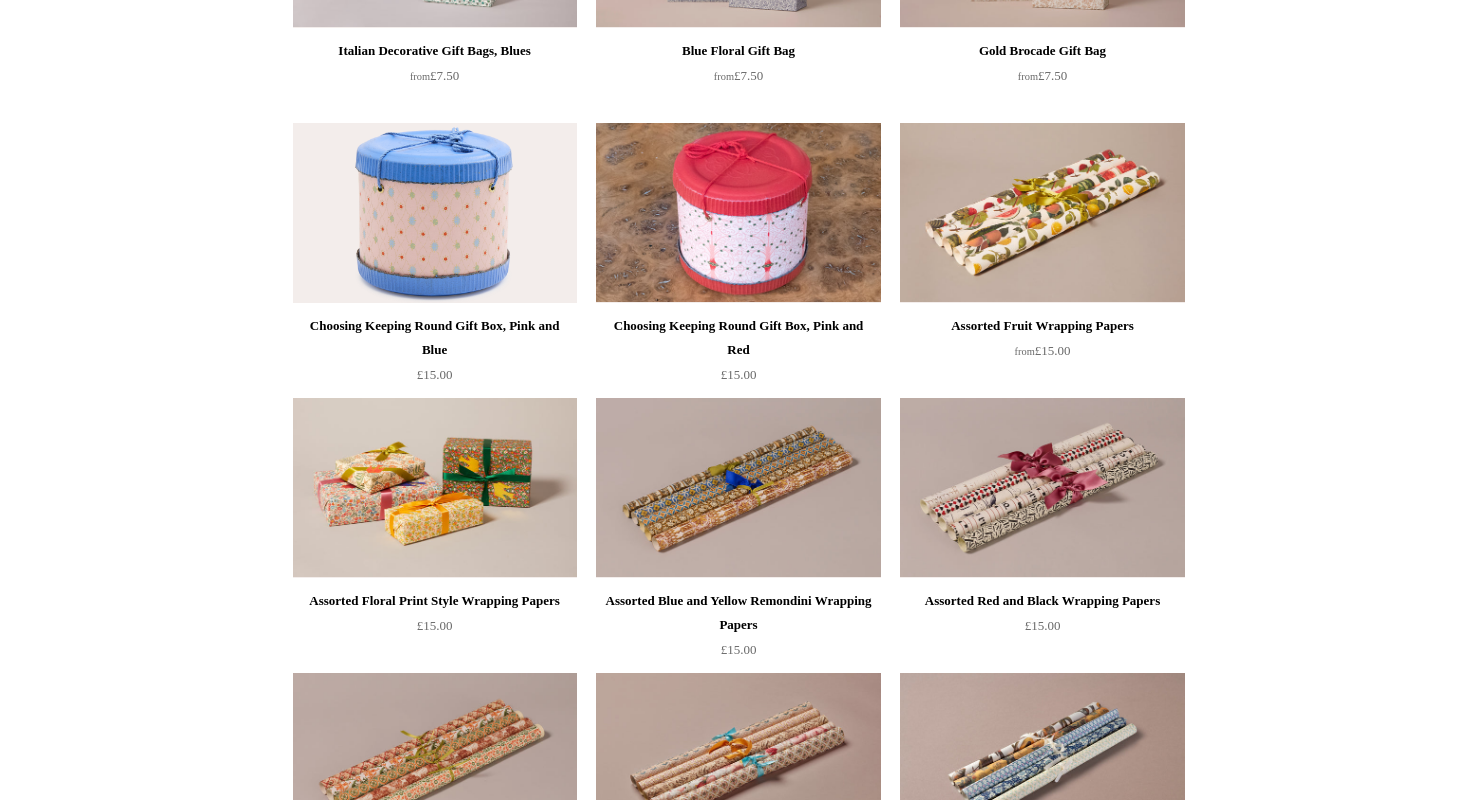 click at bounding box center [435, 488] 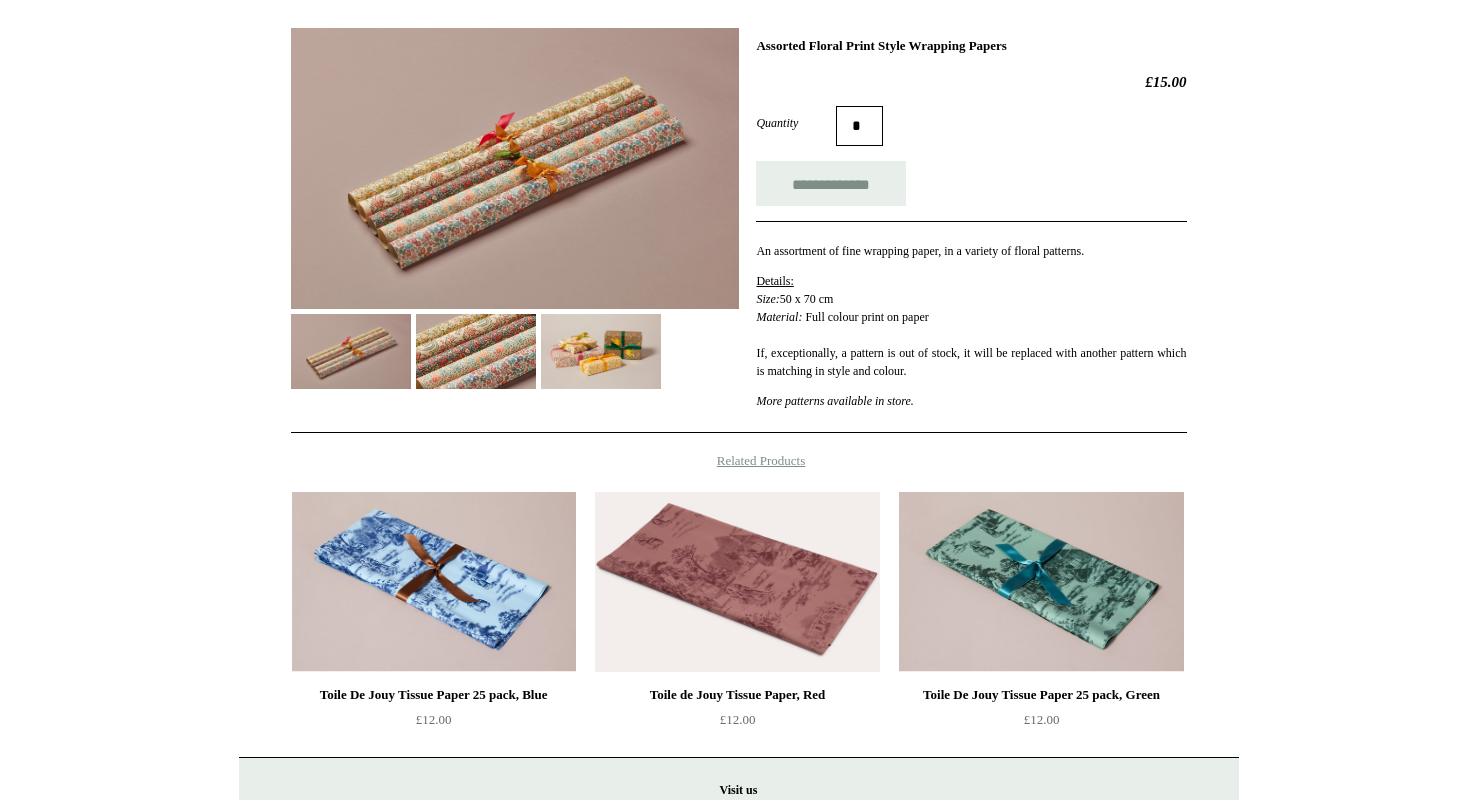 scroll, scrollTop: 229, scrollLeft: 0, axis: vertical 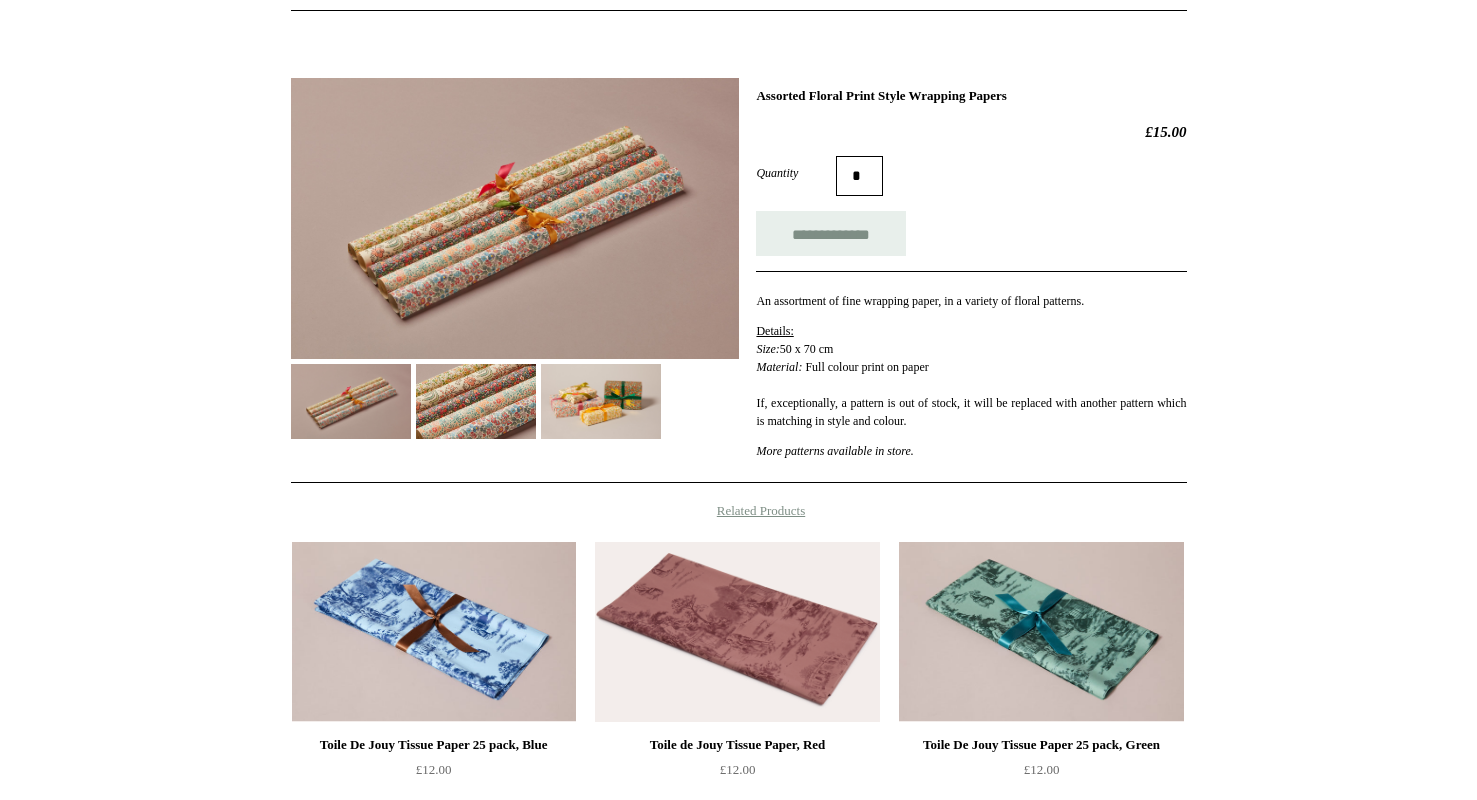 click at bounding box center [515, 218] 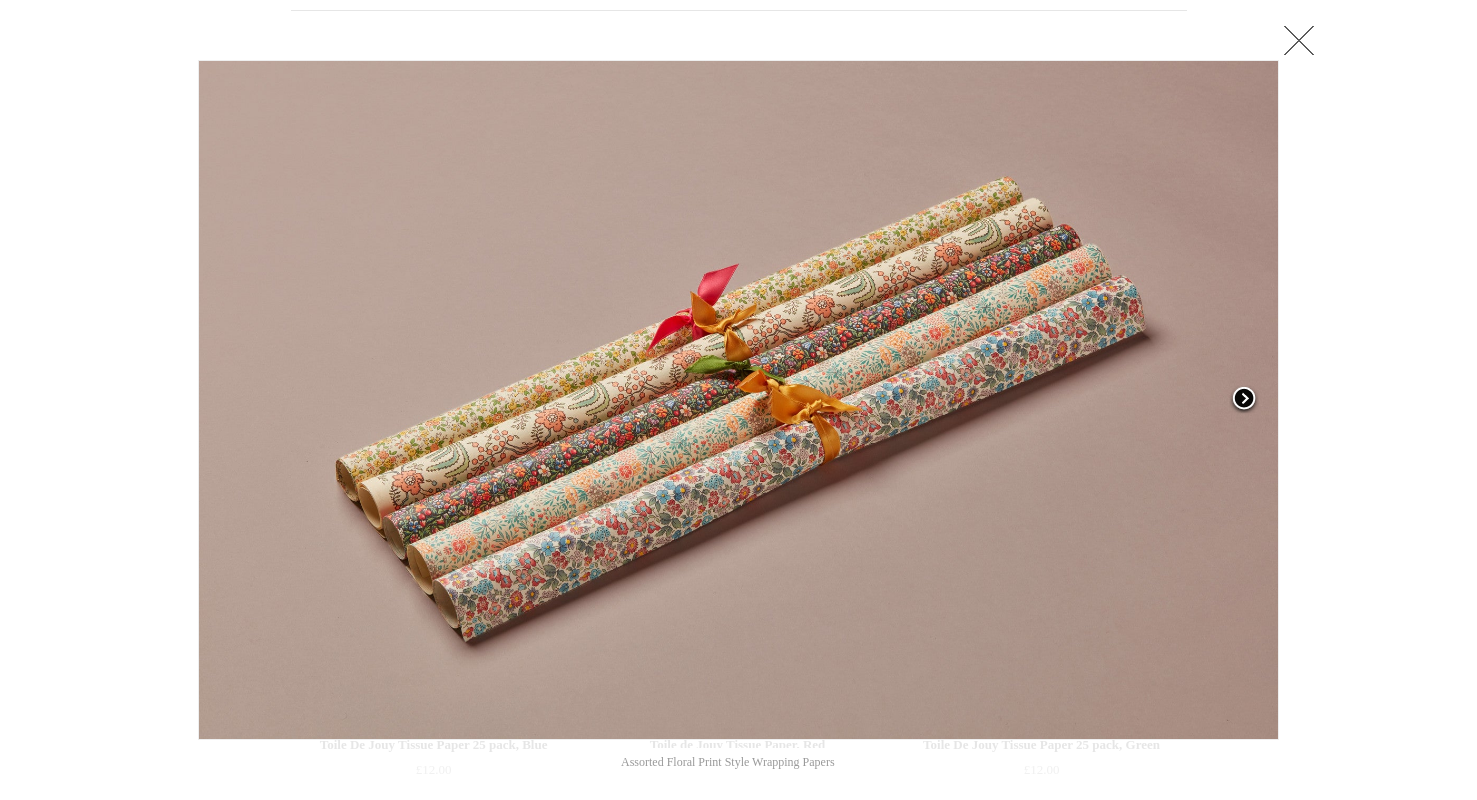 click at bounding box center [1244, 400] 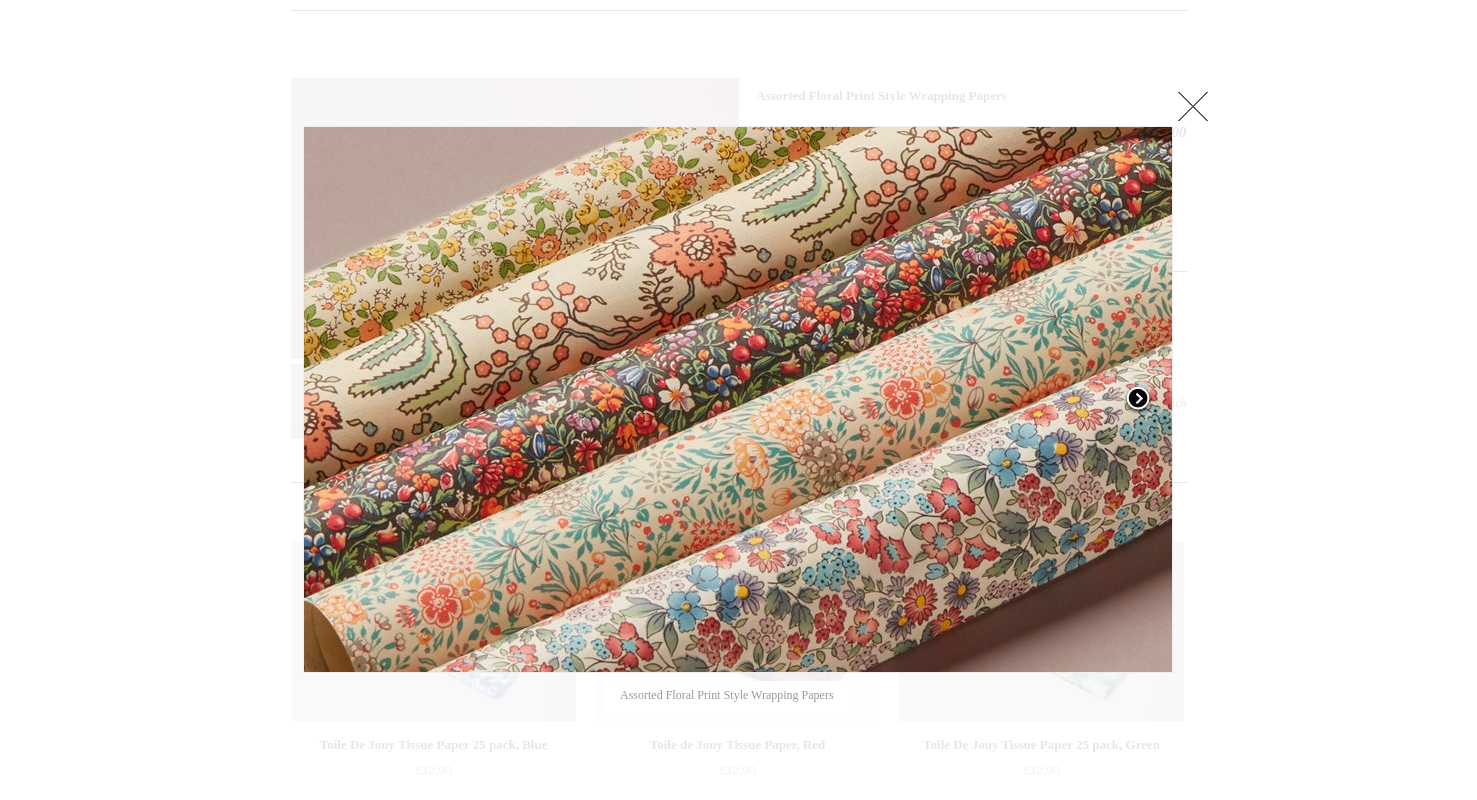 click at bounding box center [738, 446] 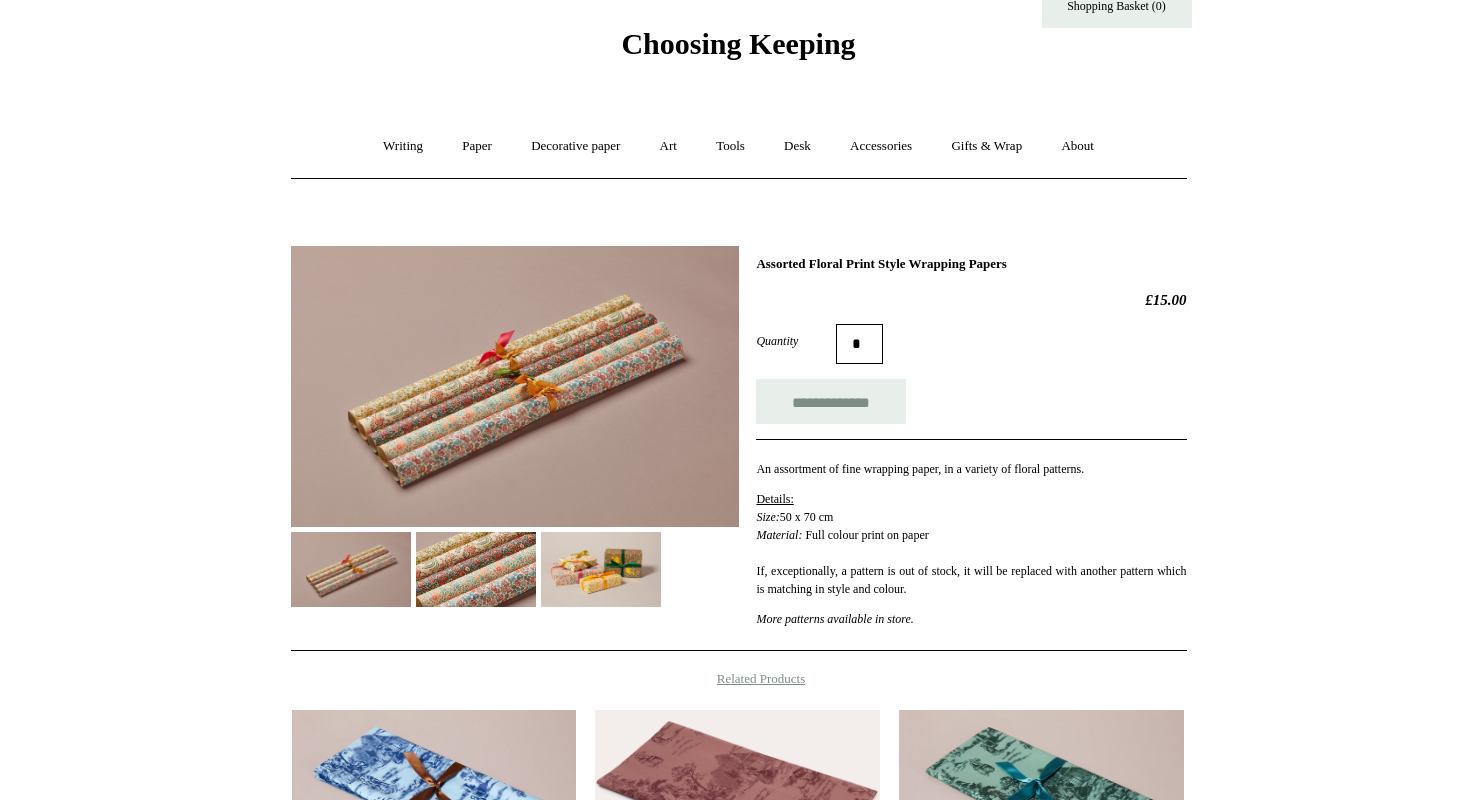 scroll, scrollTop: 40, scrollLeft: 0, axis: vertical 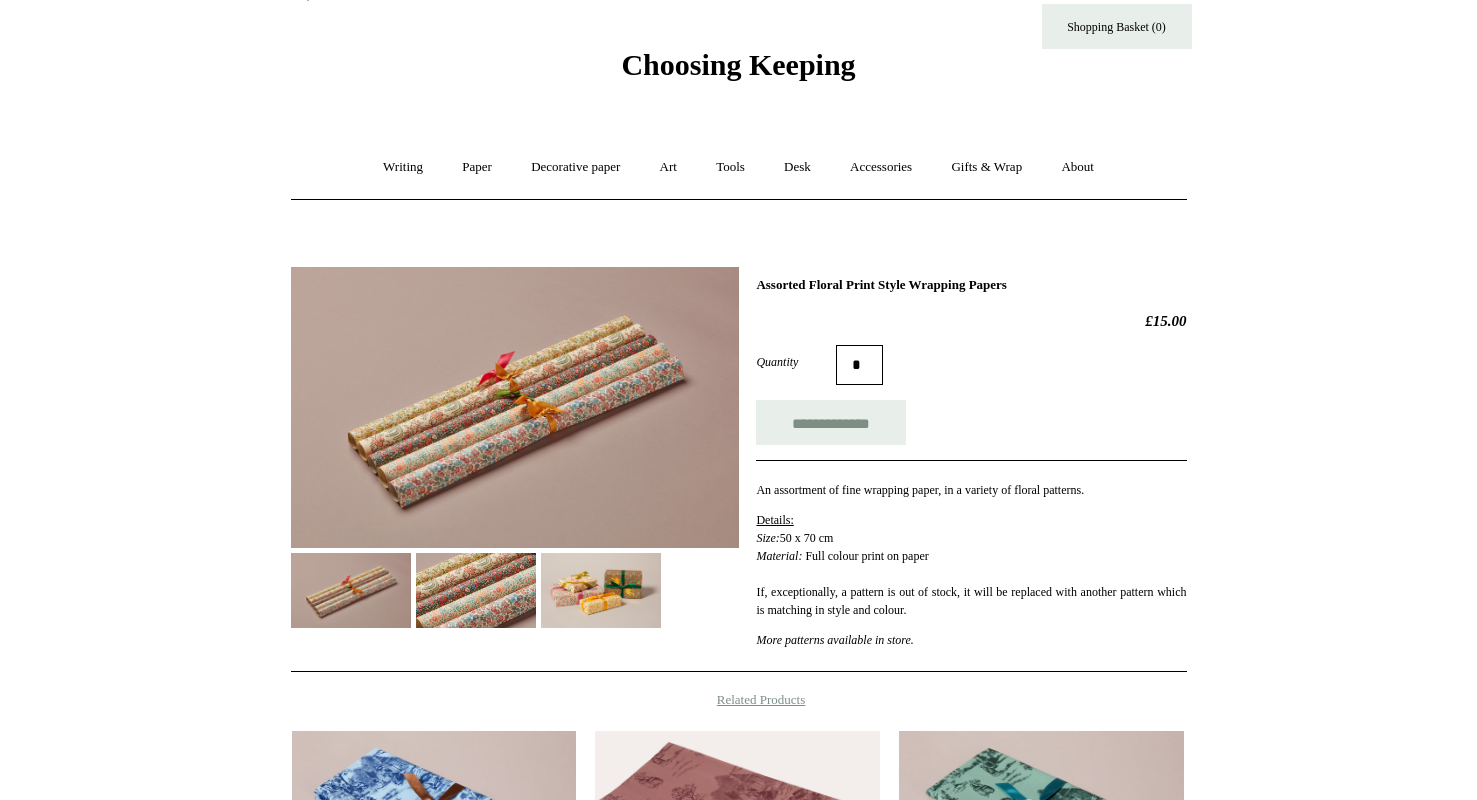 click at bounding box center (601, 590) 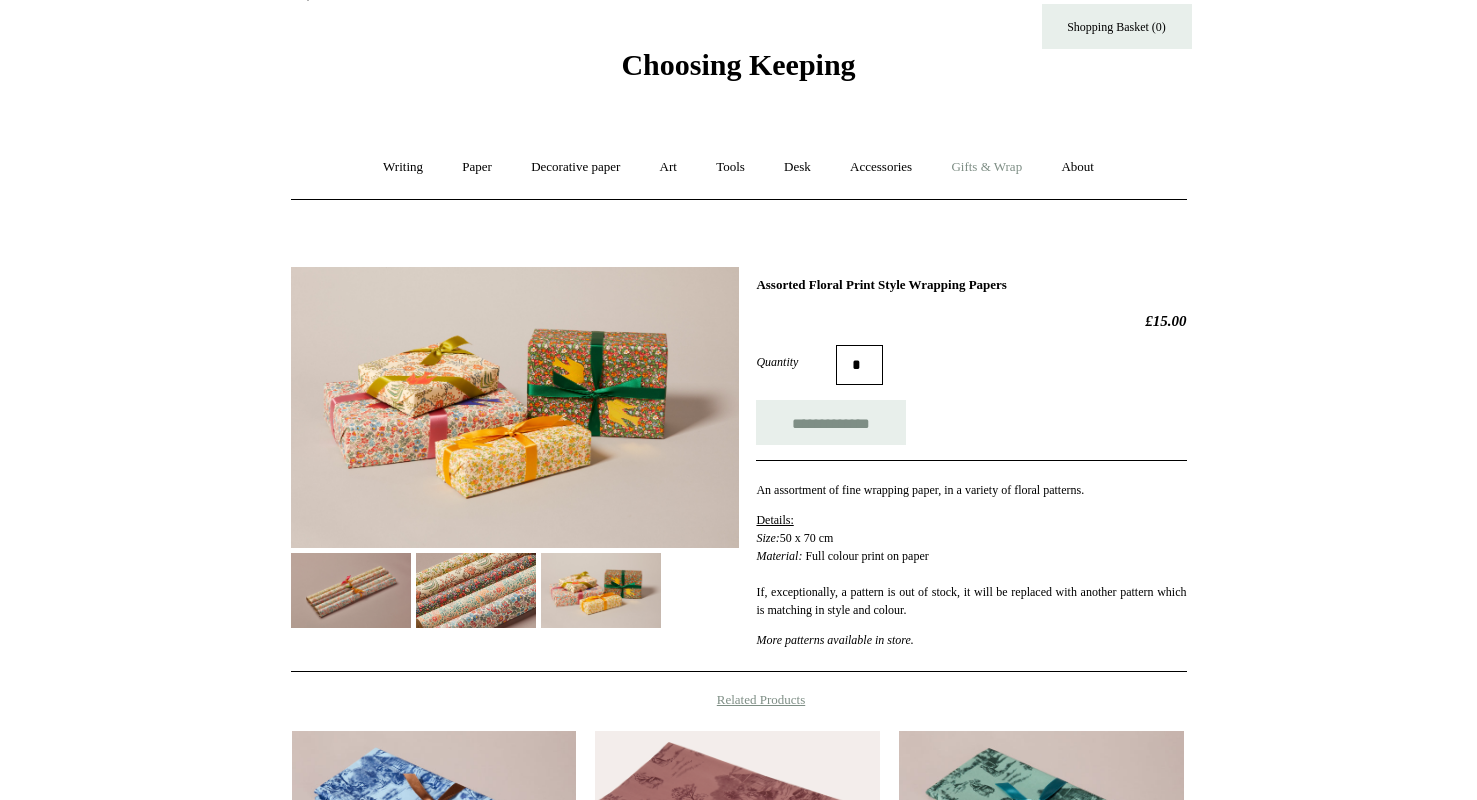 click on "Gifts & Wrap +" at bounding box center (986, 167) 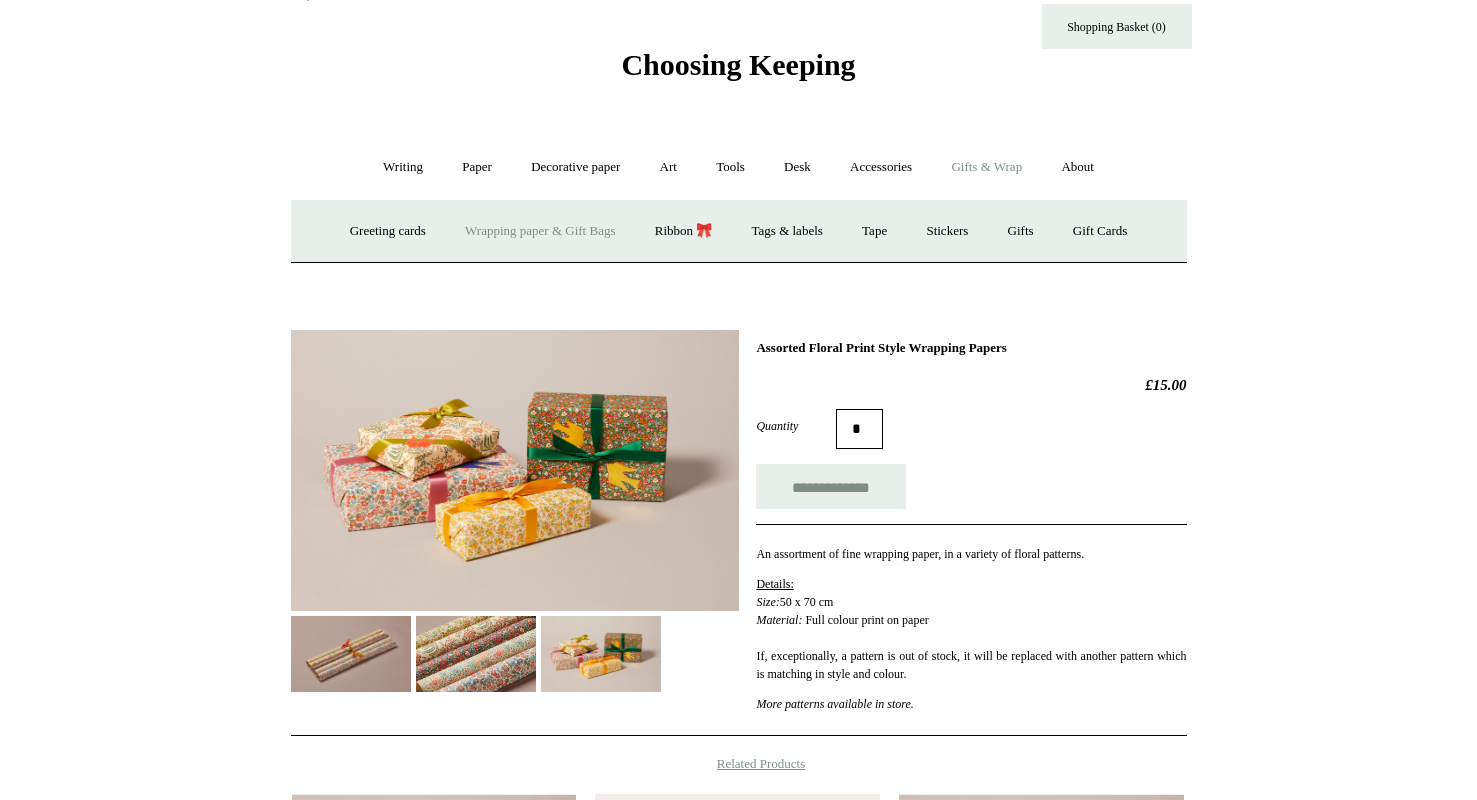 click on "Wrapping paper & Gift Bags" at bounding box center [540, 231] 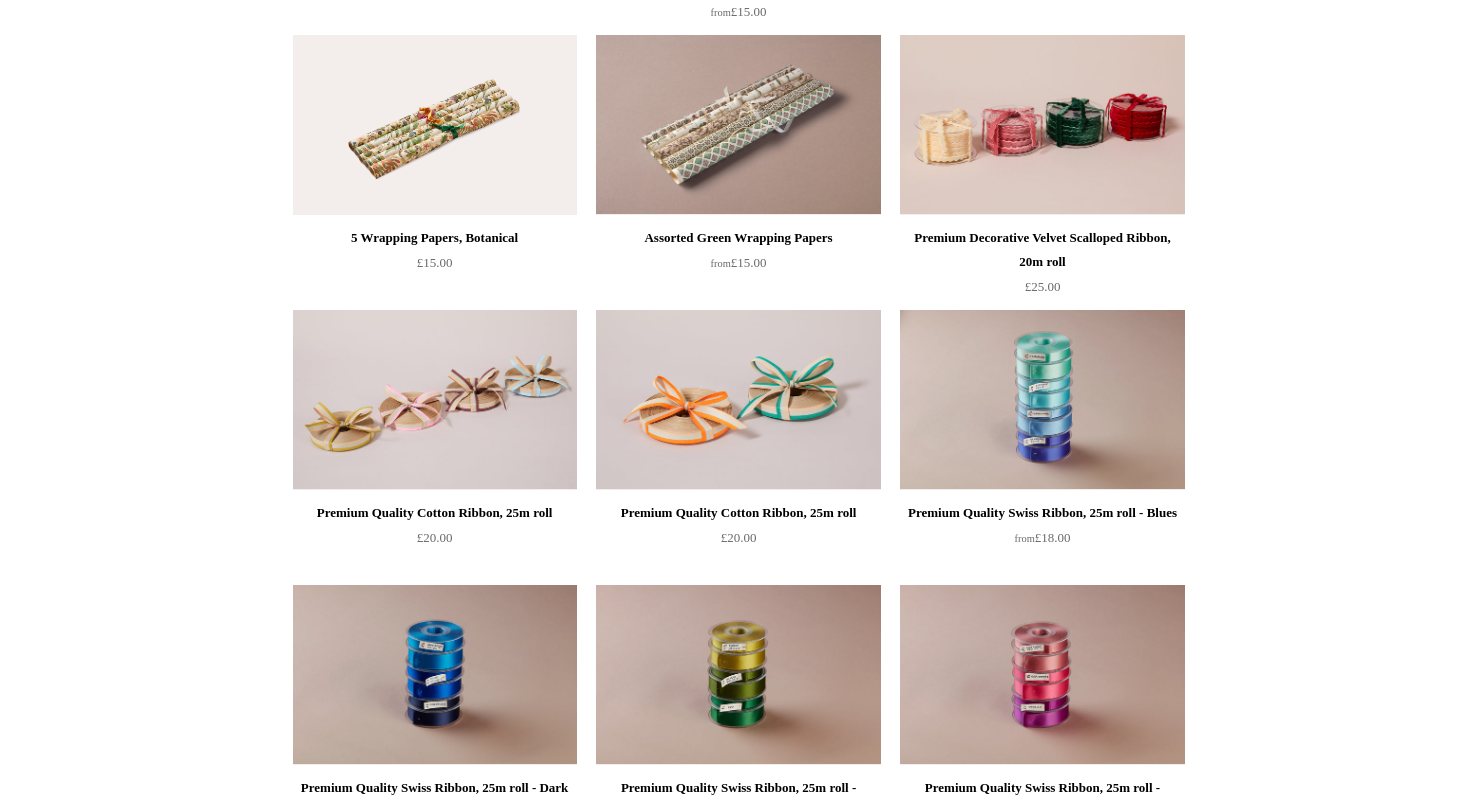 scroll, scrollTop: 1220, scrollLeft: 0, axis: vertical 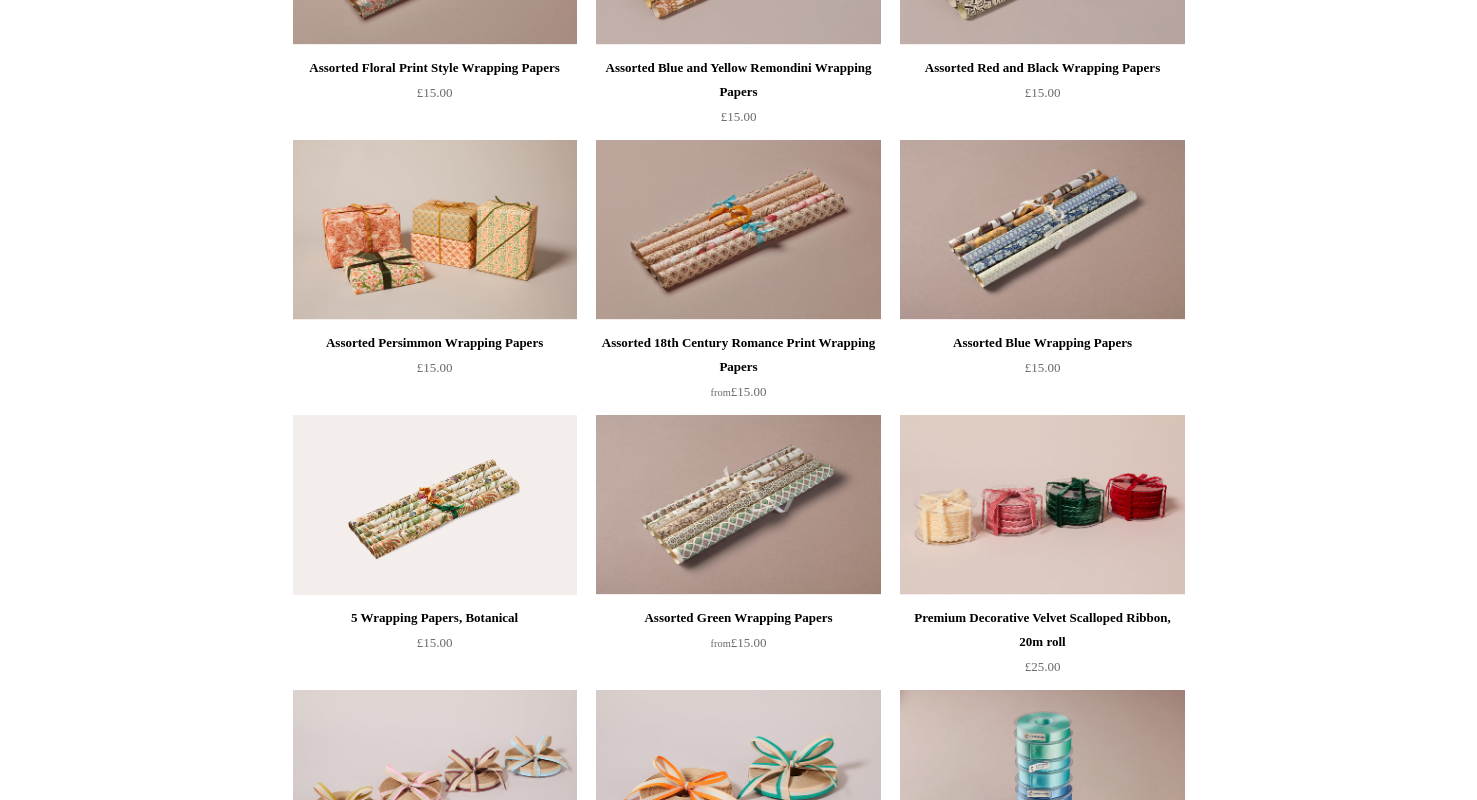 click at bounding box center (435, 230) 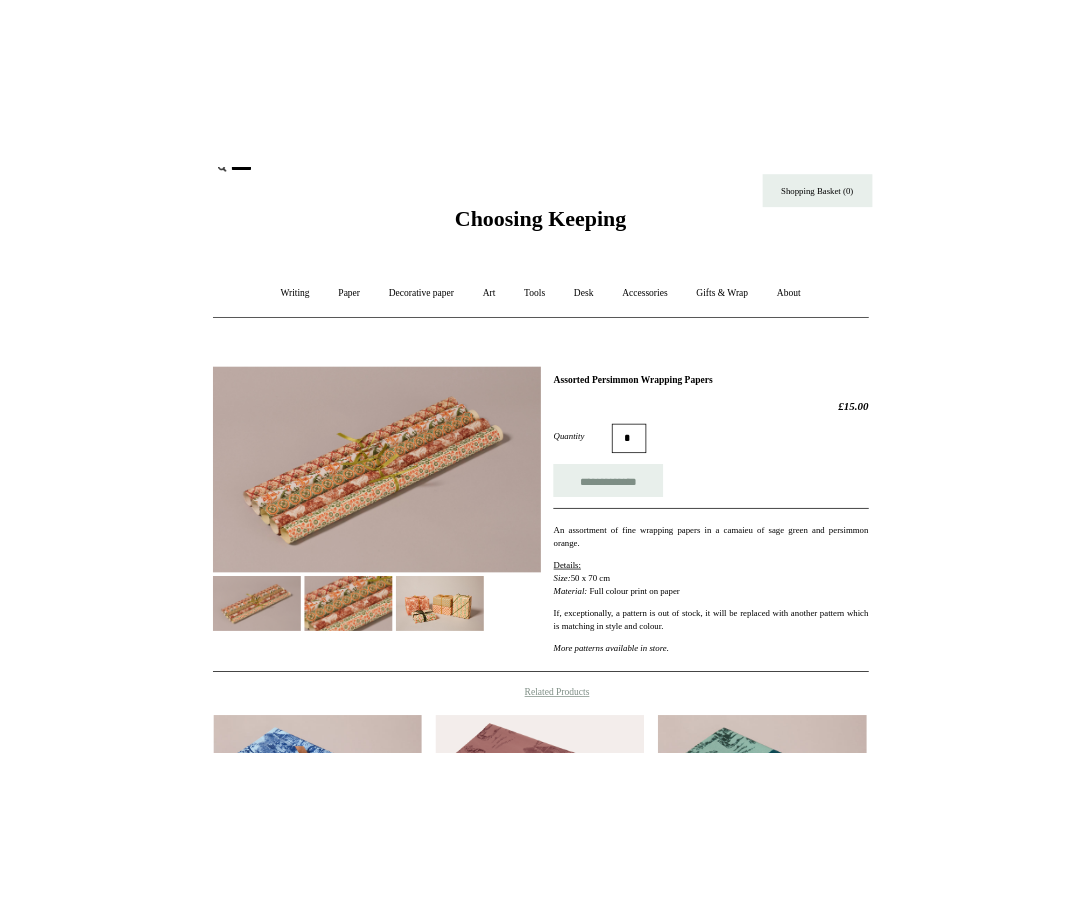 scroll, scrollTop: 36, scrollLeft: 0, axis: vertical 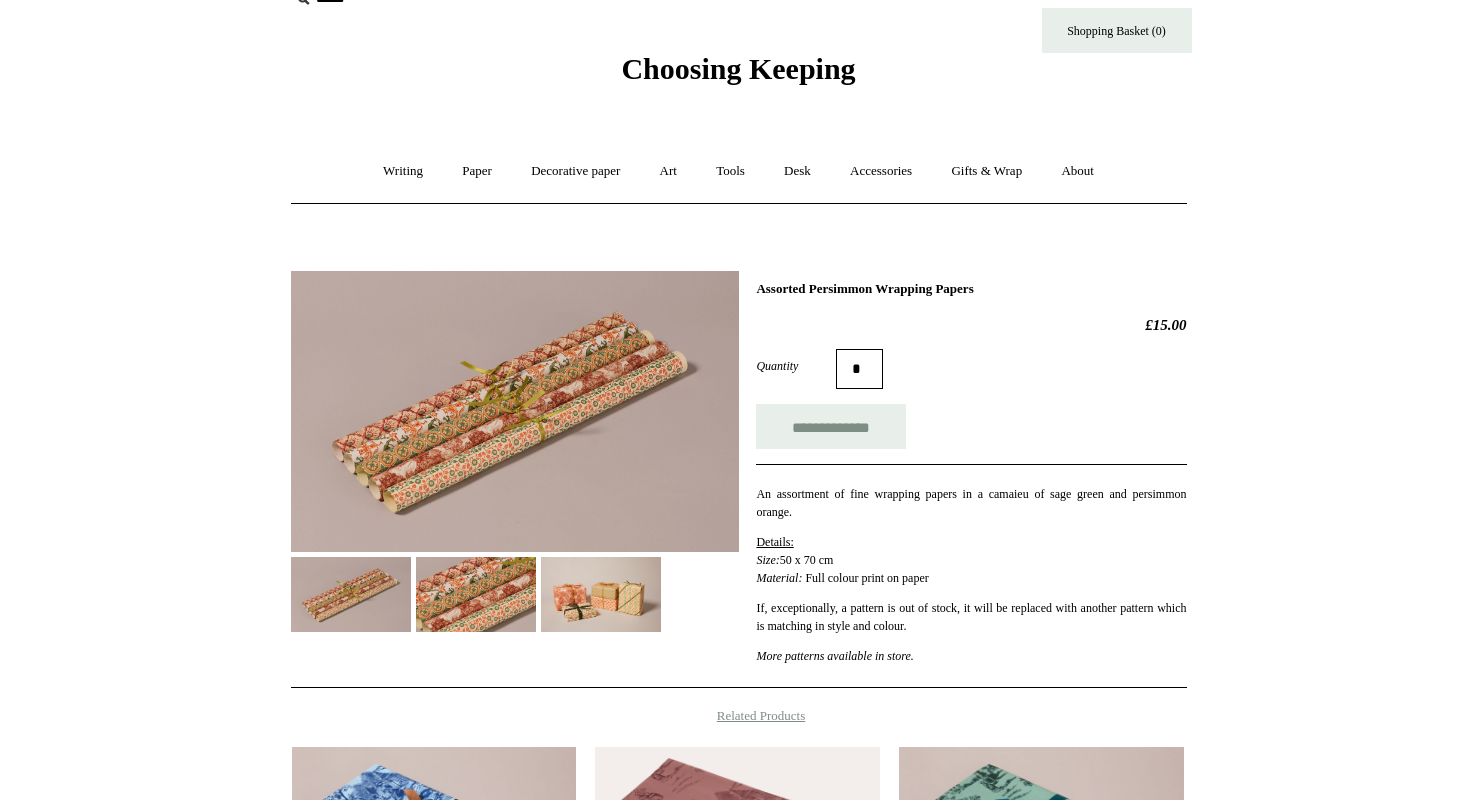 click at bounding box center [601, 594] 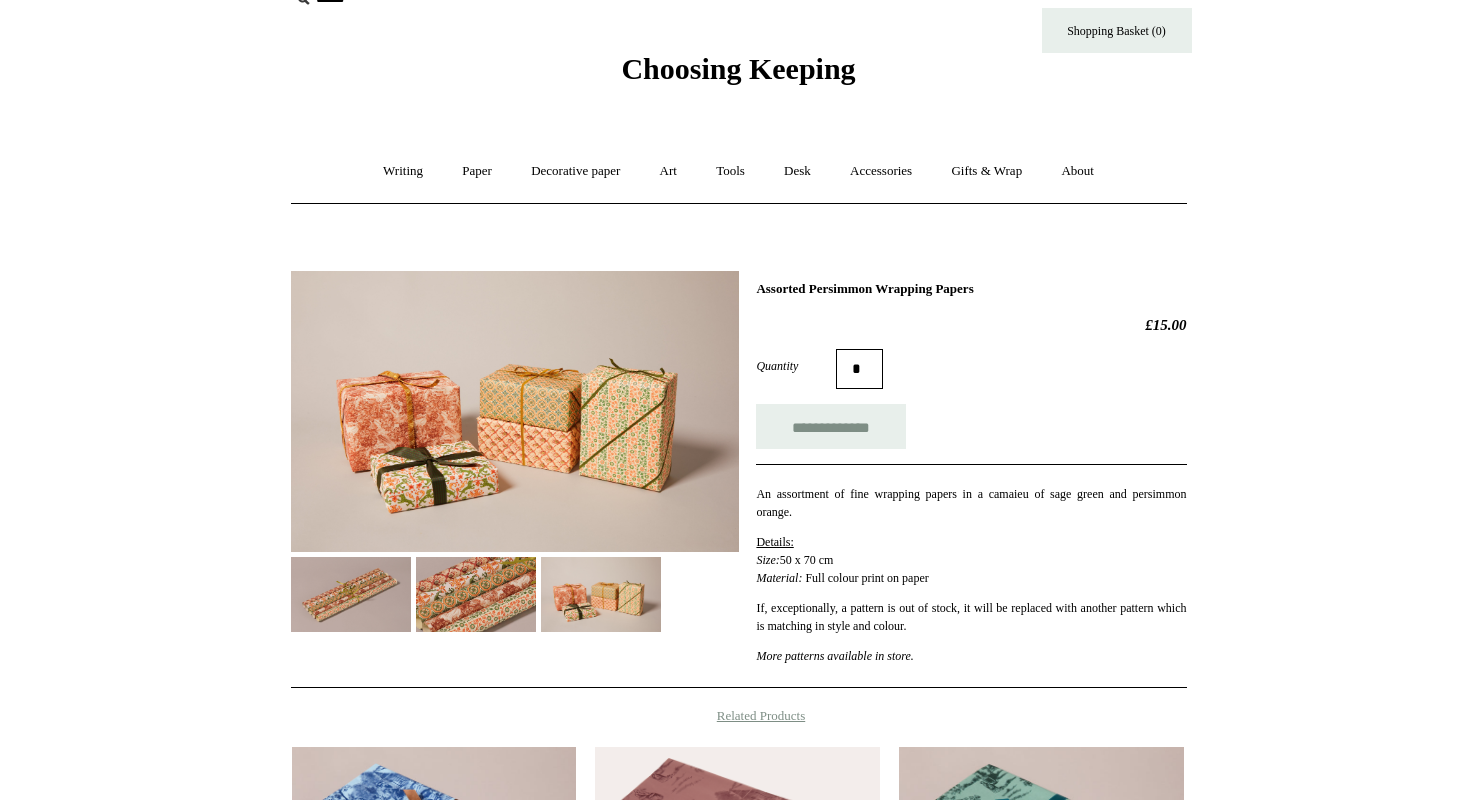 click at bounding box center (476, 594) 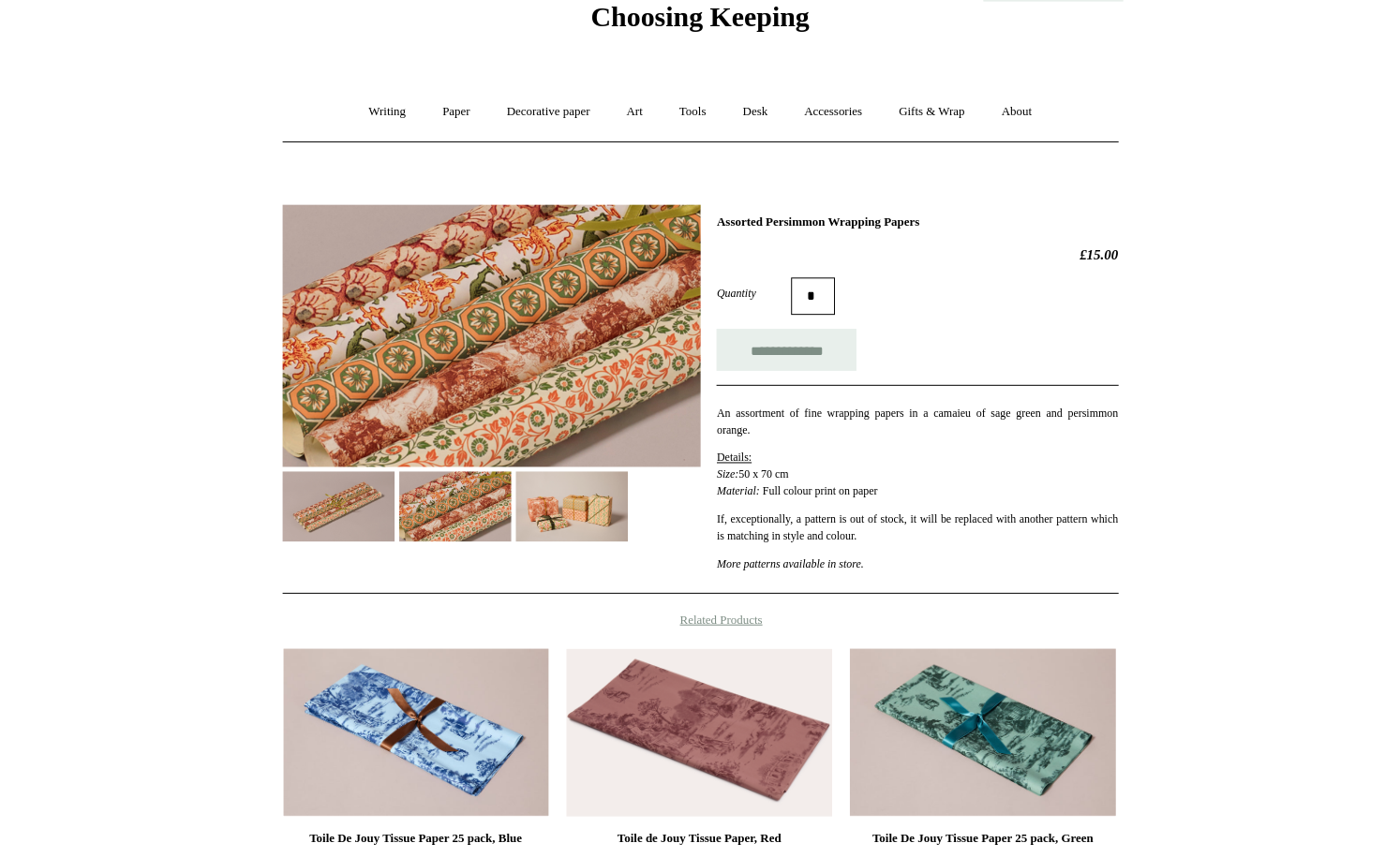 scroll, scrollTop: 83, scrollLeft: 0, axis: vertical 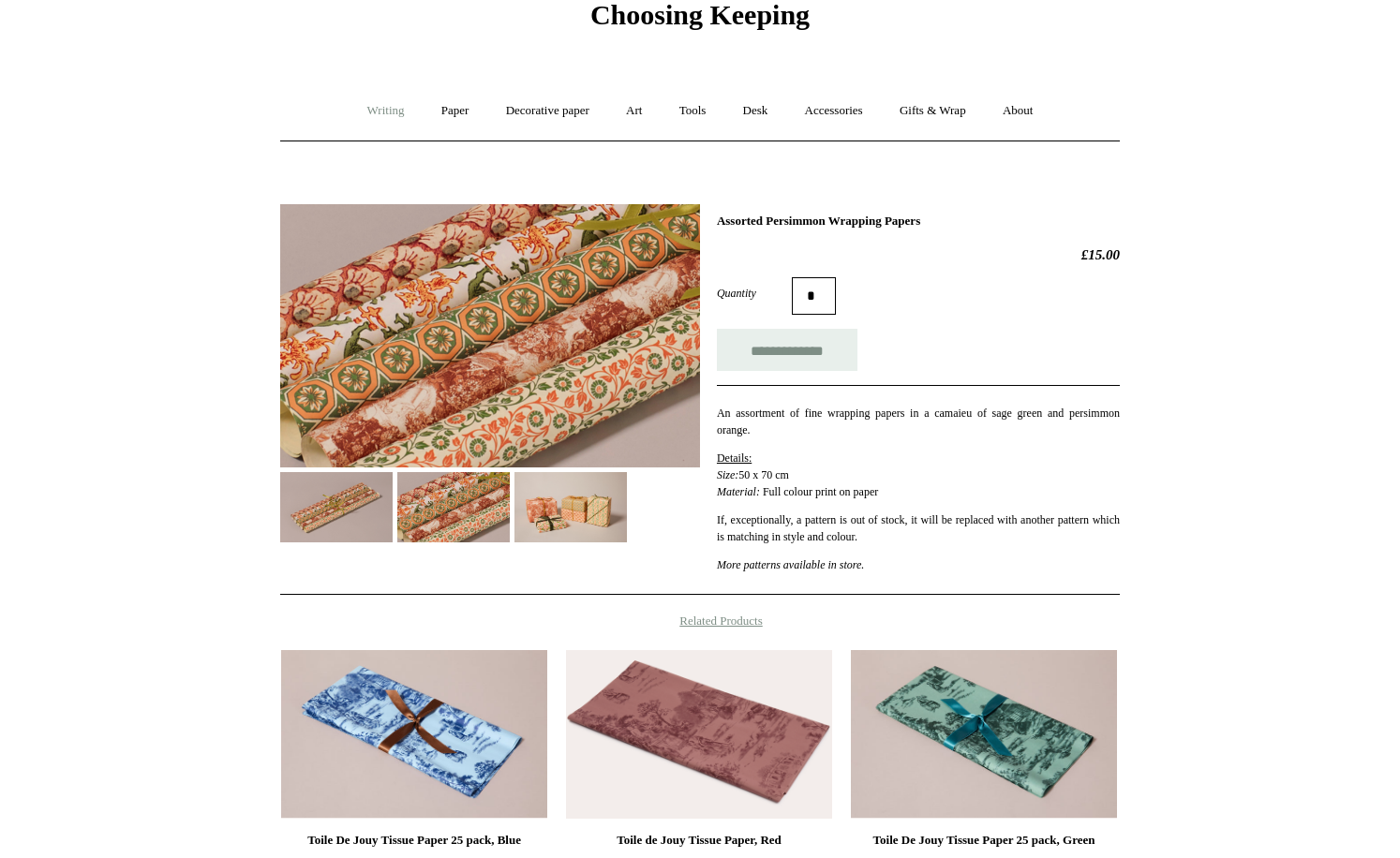 click on "Writing +" at bounding box center (386, 111) 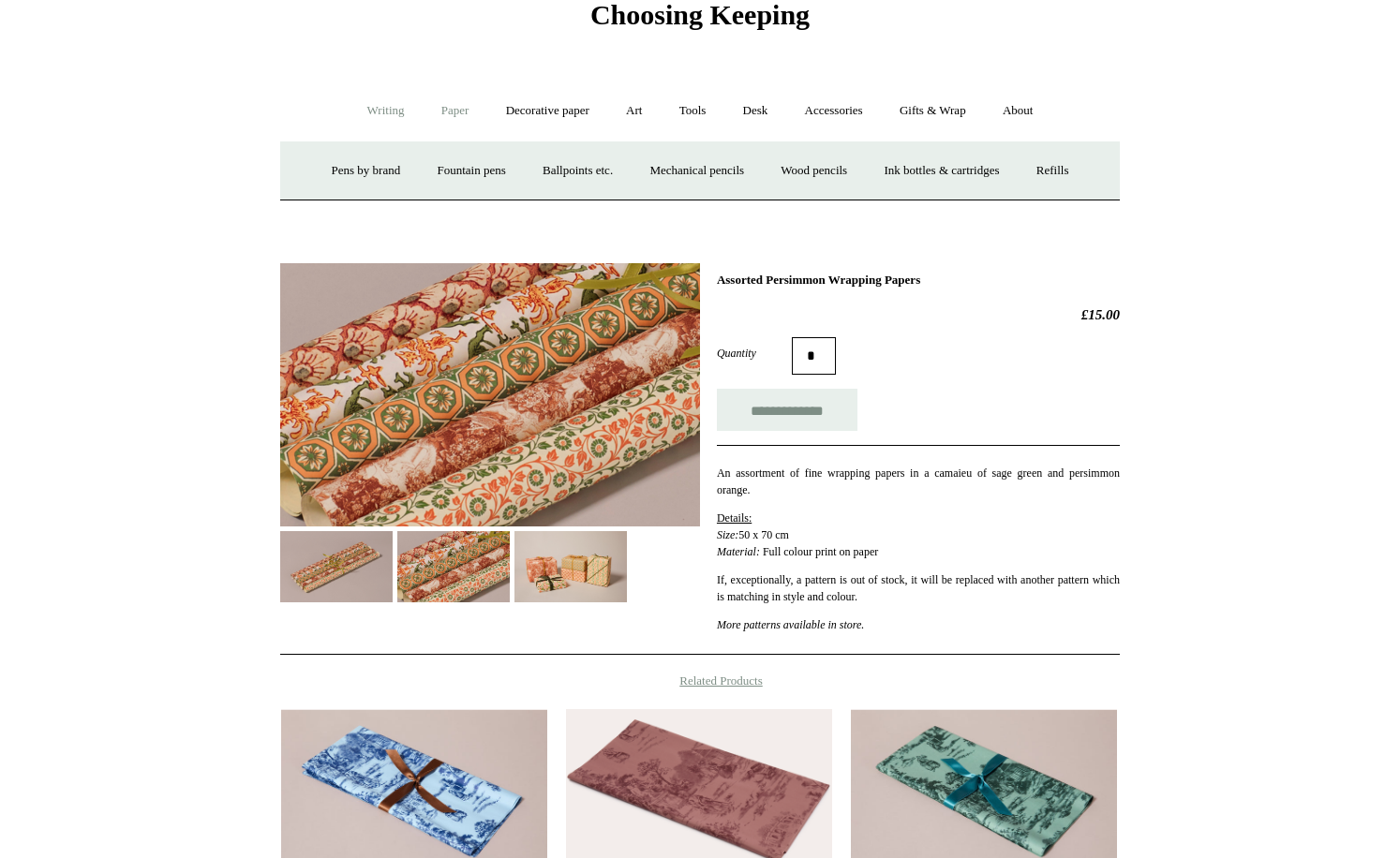 click on "Paper +" at bounding box center (455, 111) 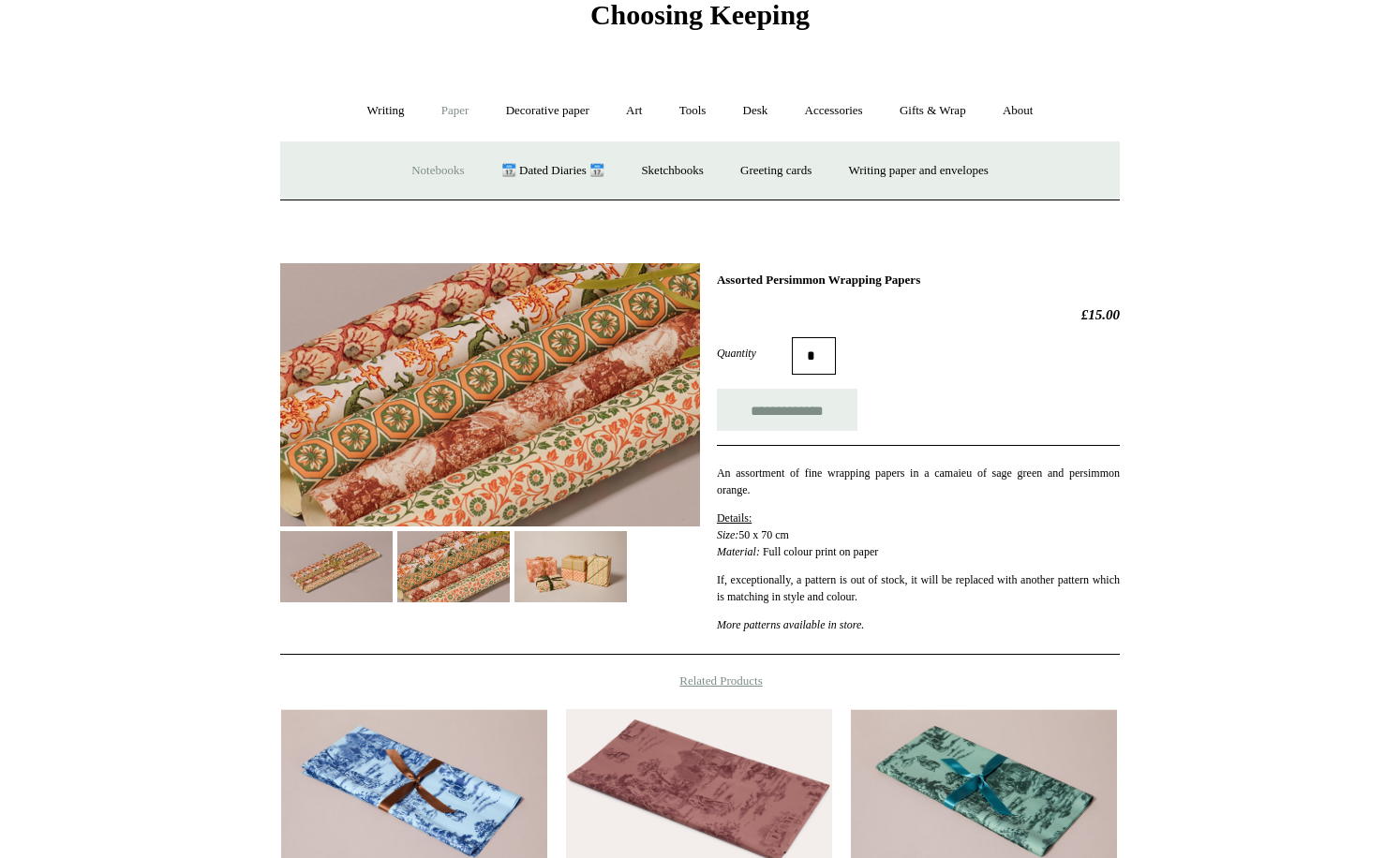 click on "Notebooks +" at bounding box center [438, 170] 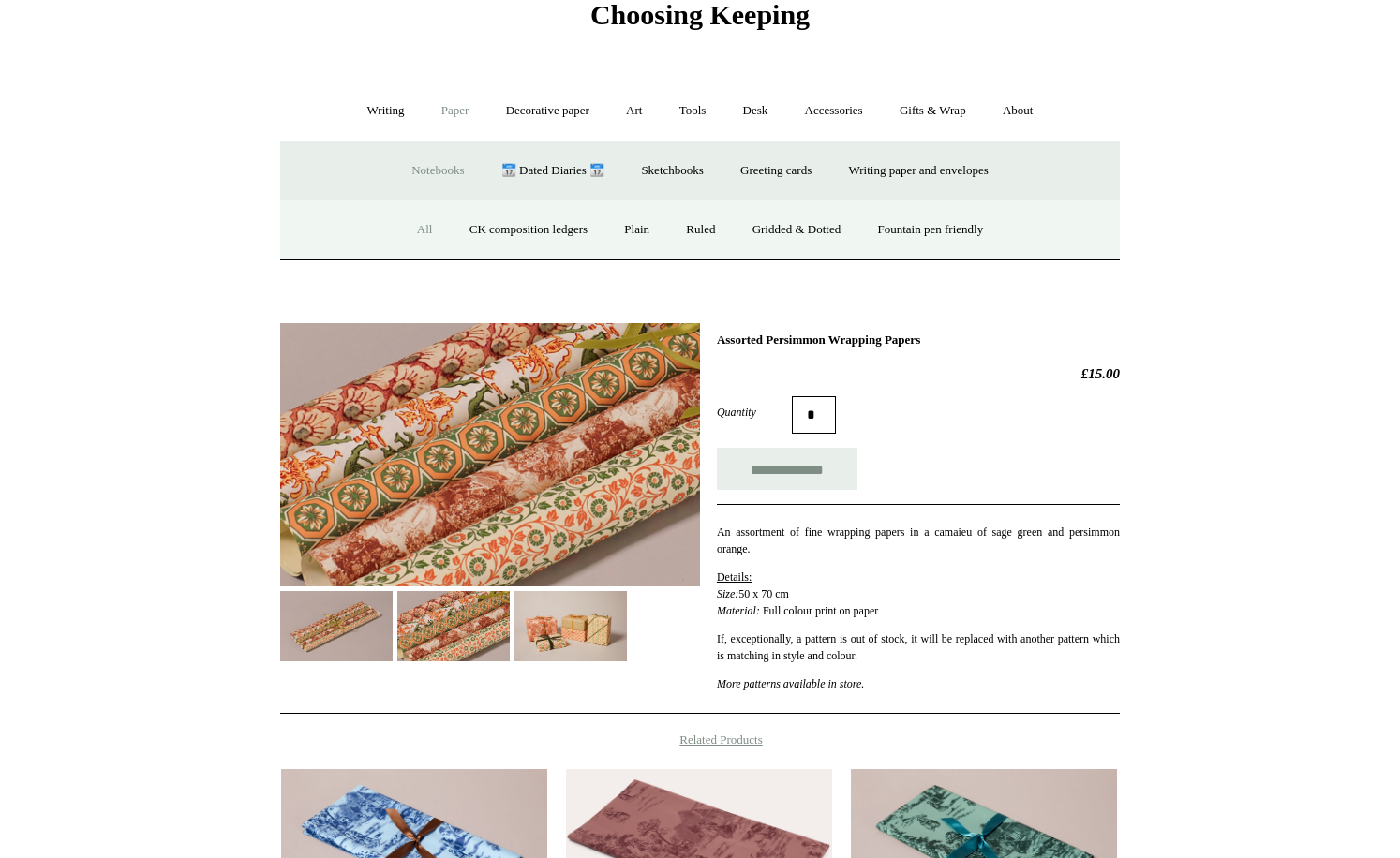 click on "All" at bounding box center (424, 229) 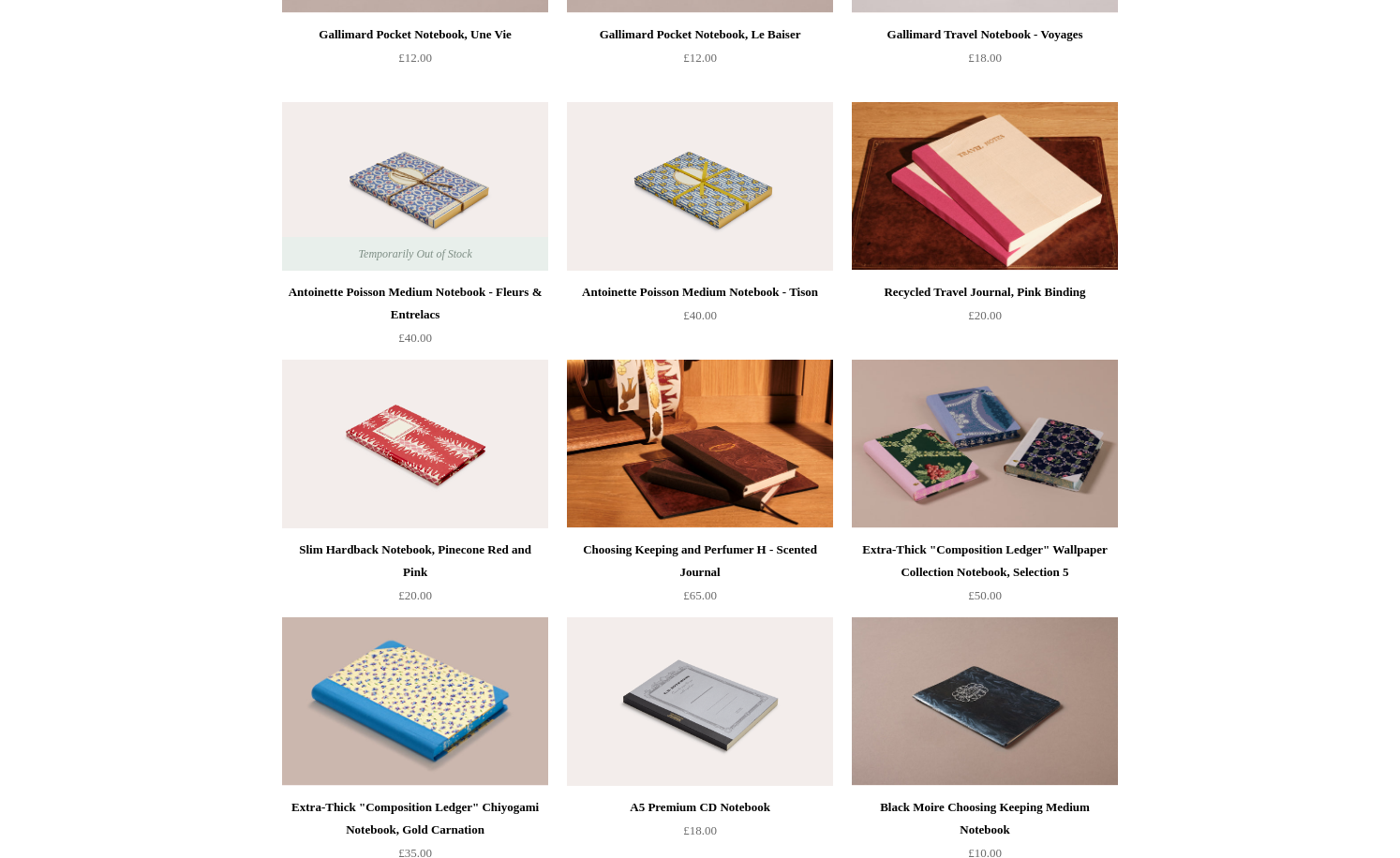 scroll, scrollTop: 7180, scrollLeft: 0, axis: vertical 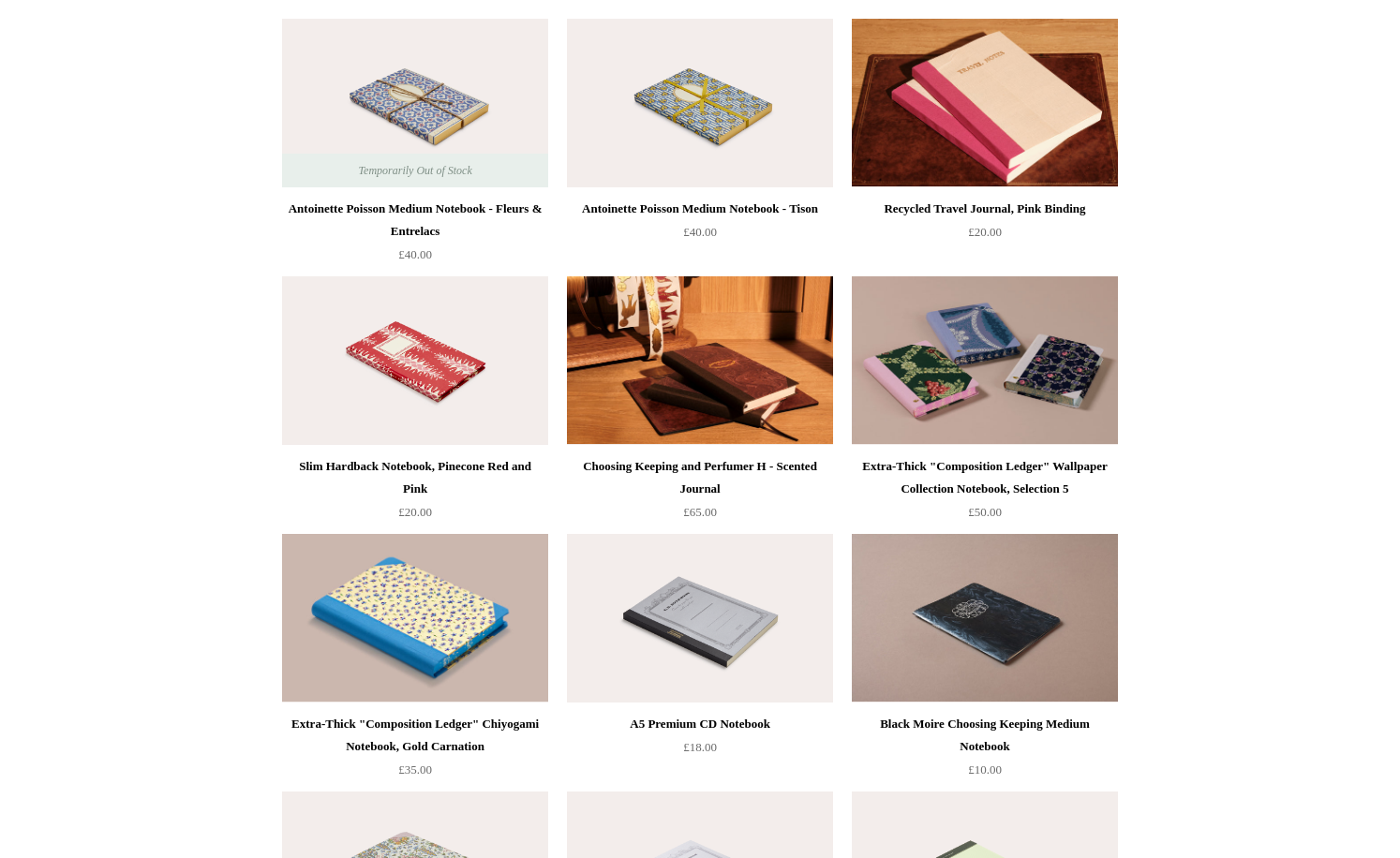 click at bounding box center [415, 361] 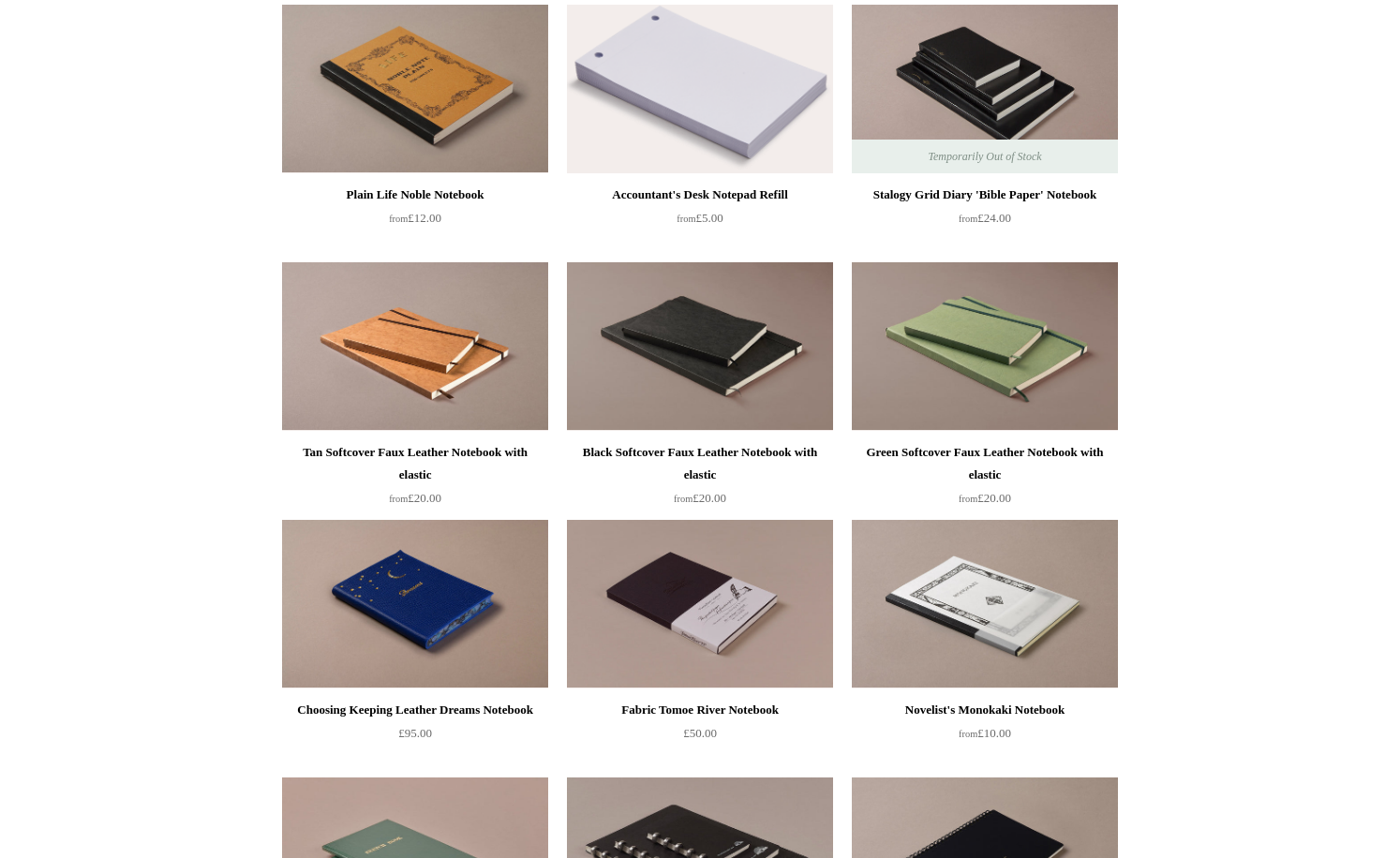 scroll, scrollTop: 4525, scrollLeft: 0, axis: vertical 